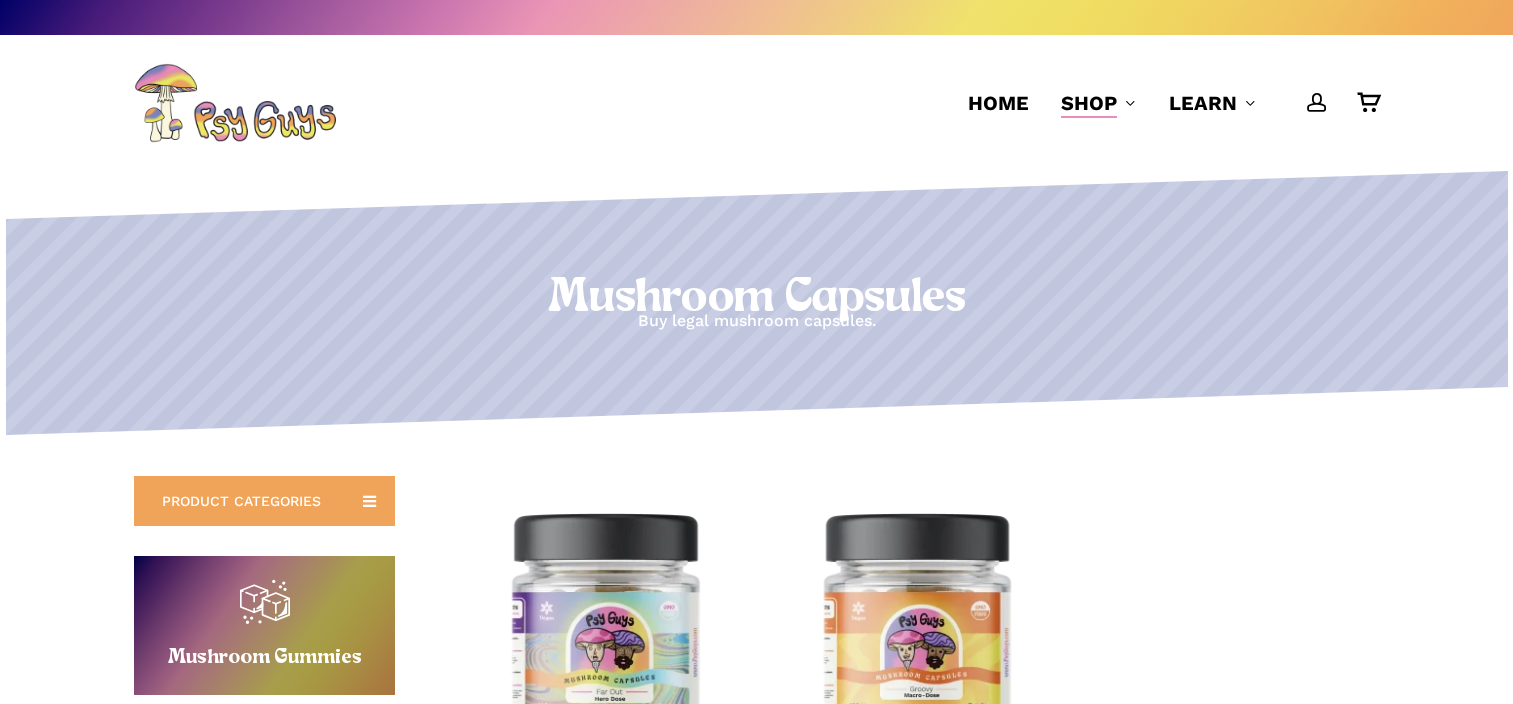 scroll, scrollTop: 0, scrollLeft: 0, axis: both 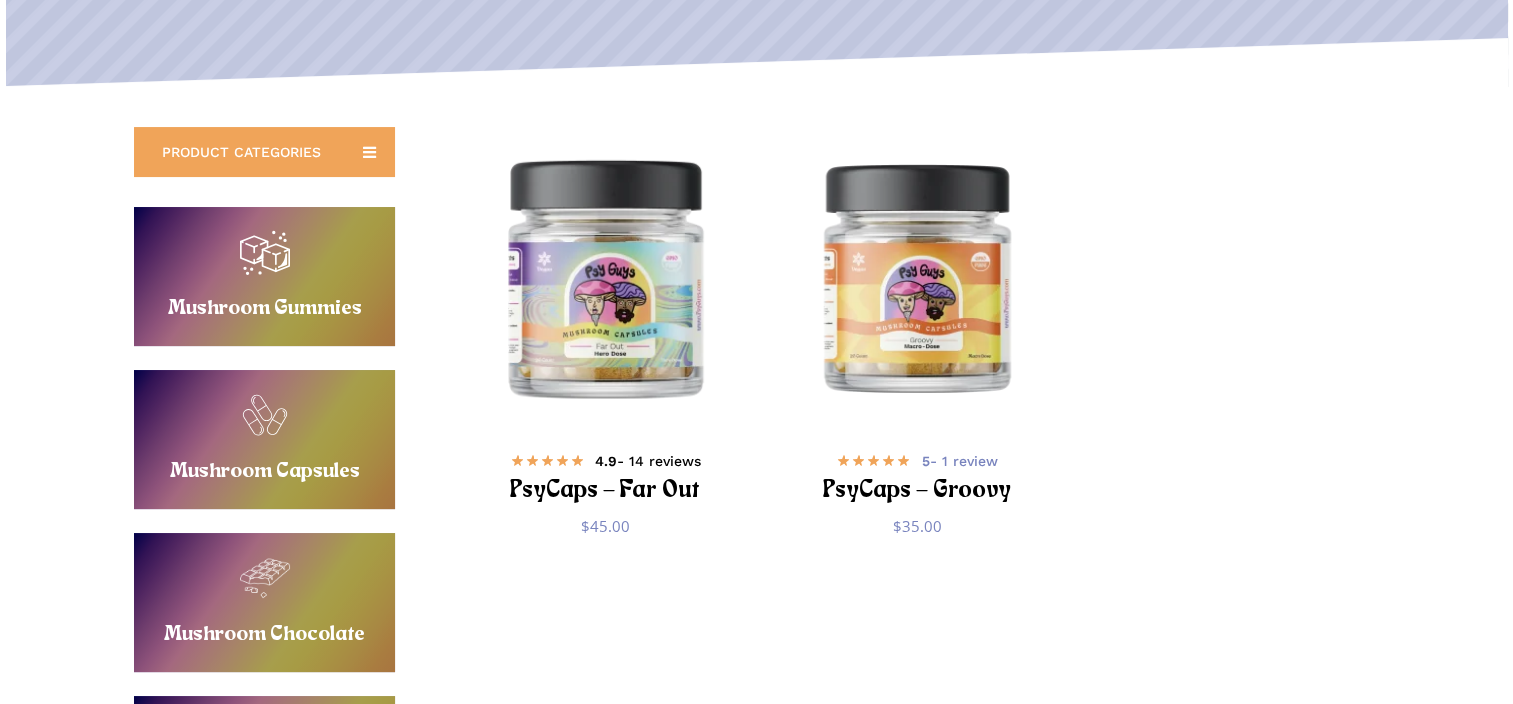 click on "PsyCaps – Far Out" at bounding box center [605, 491] 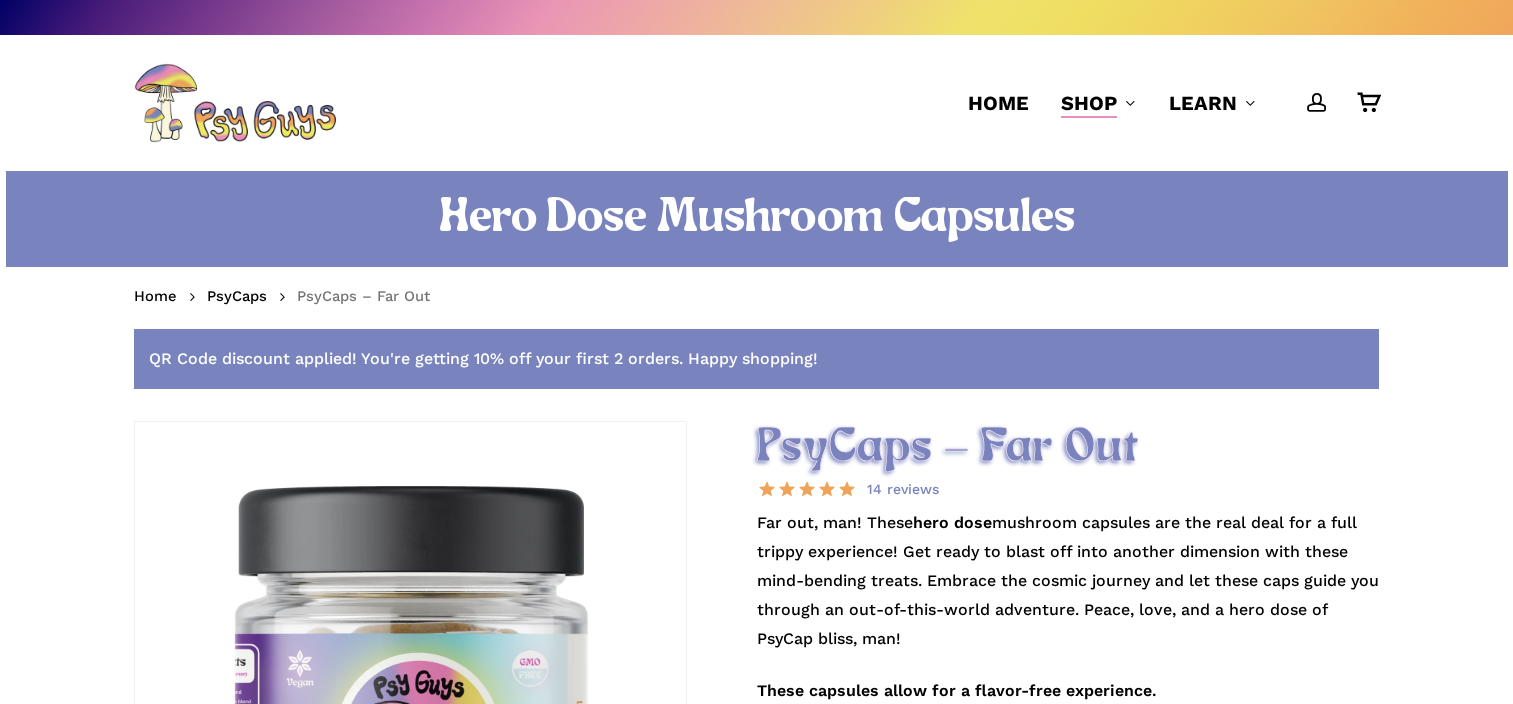 scroll, scrollTop: 0, scrollLeft: 0, axis: both 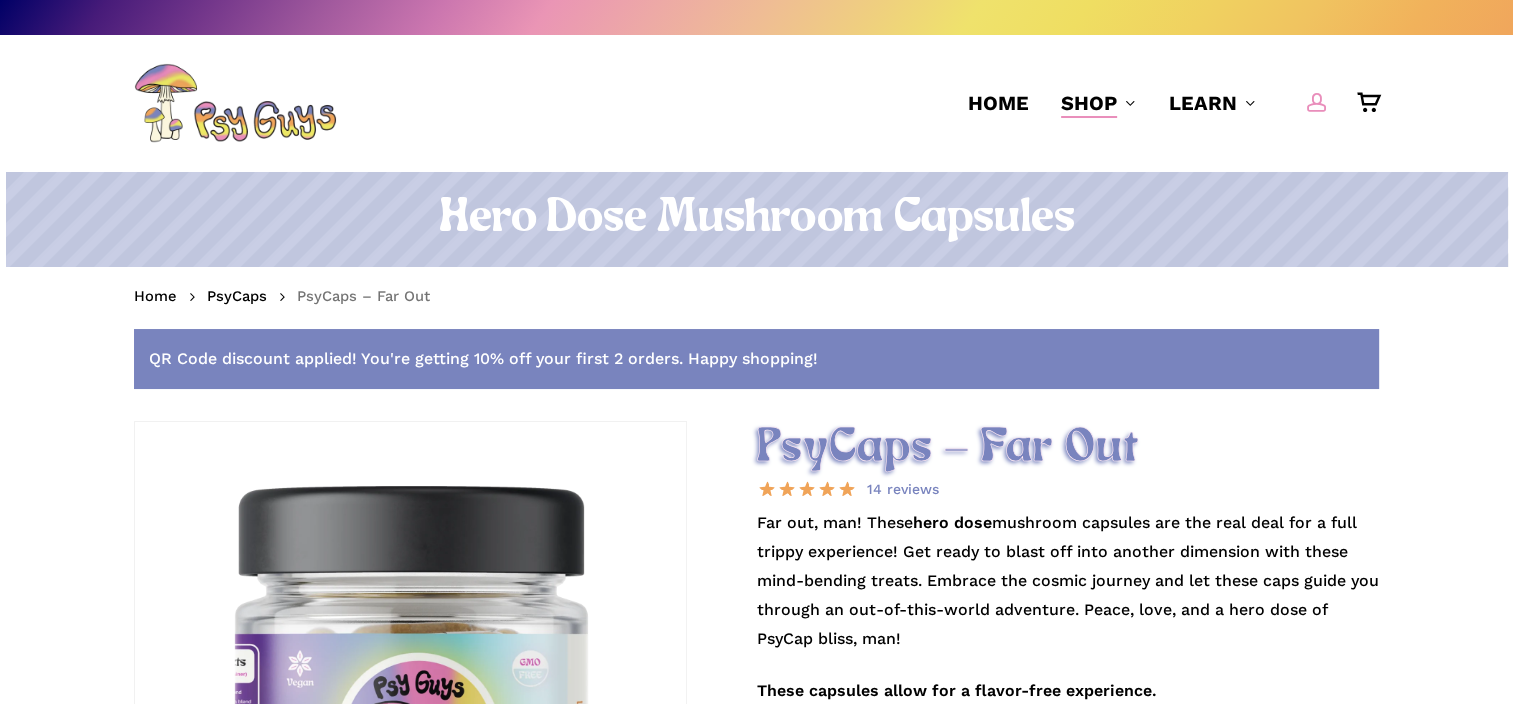 click at bounding box center (1317, 102) 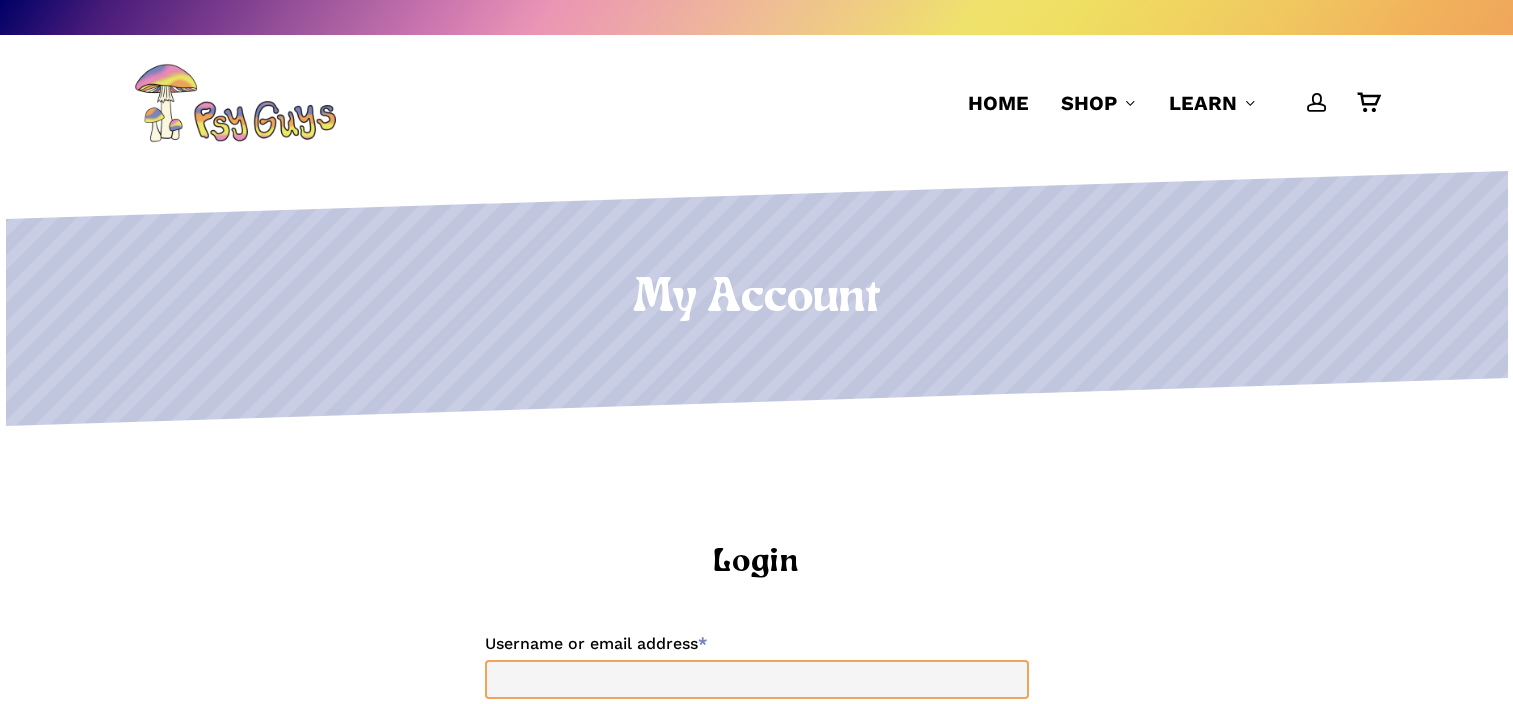 scroll, scrollTop: 0, scrollLeft: 0, axis: both 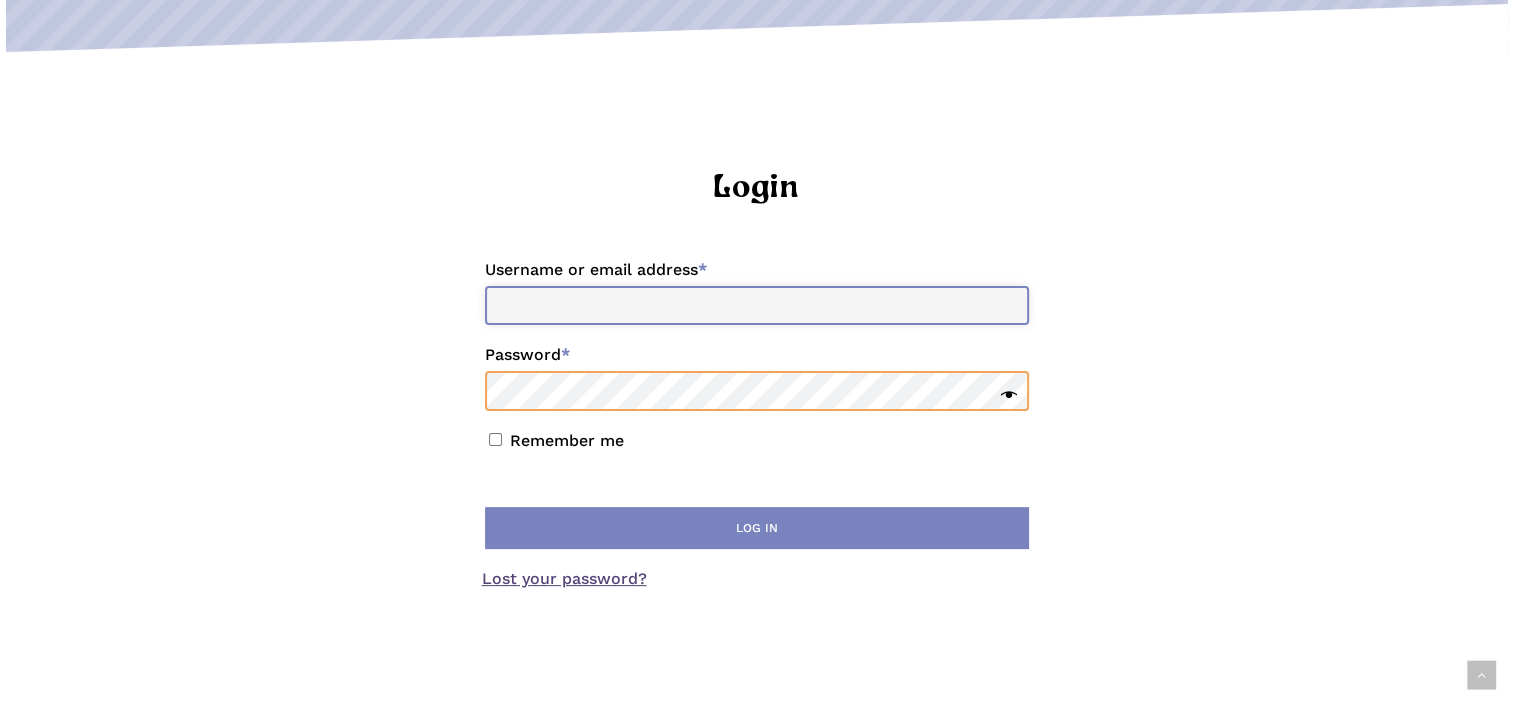 click on "Username or email address  * Required" at bounding box center [757, 305] 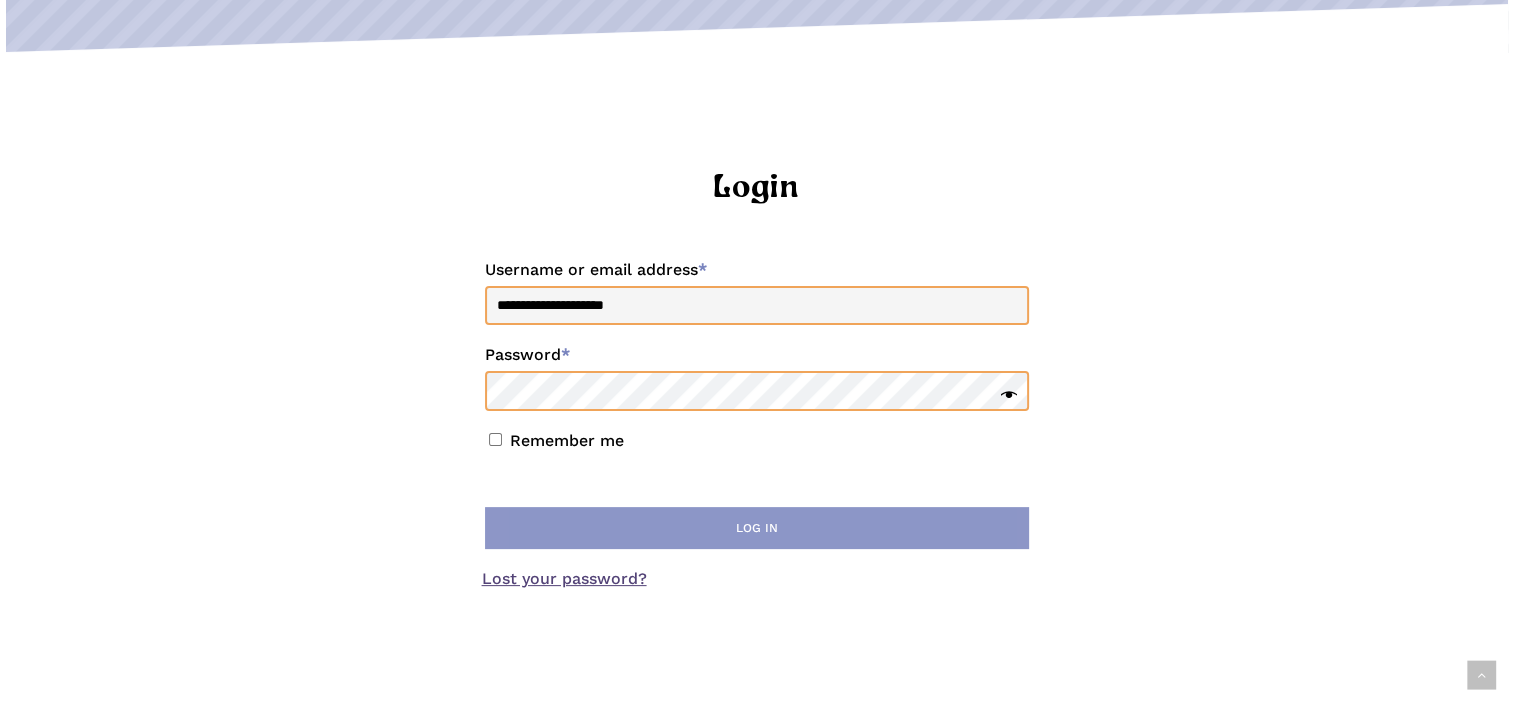click on "Log in" at bounding box center (757, 528) 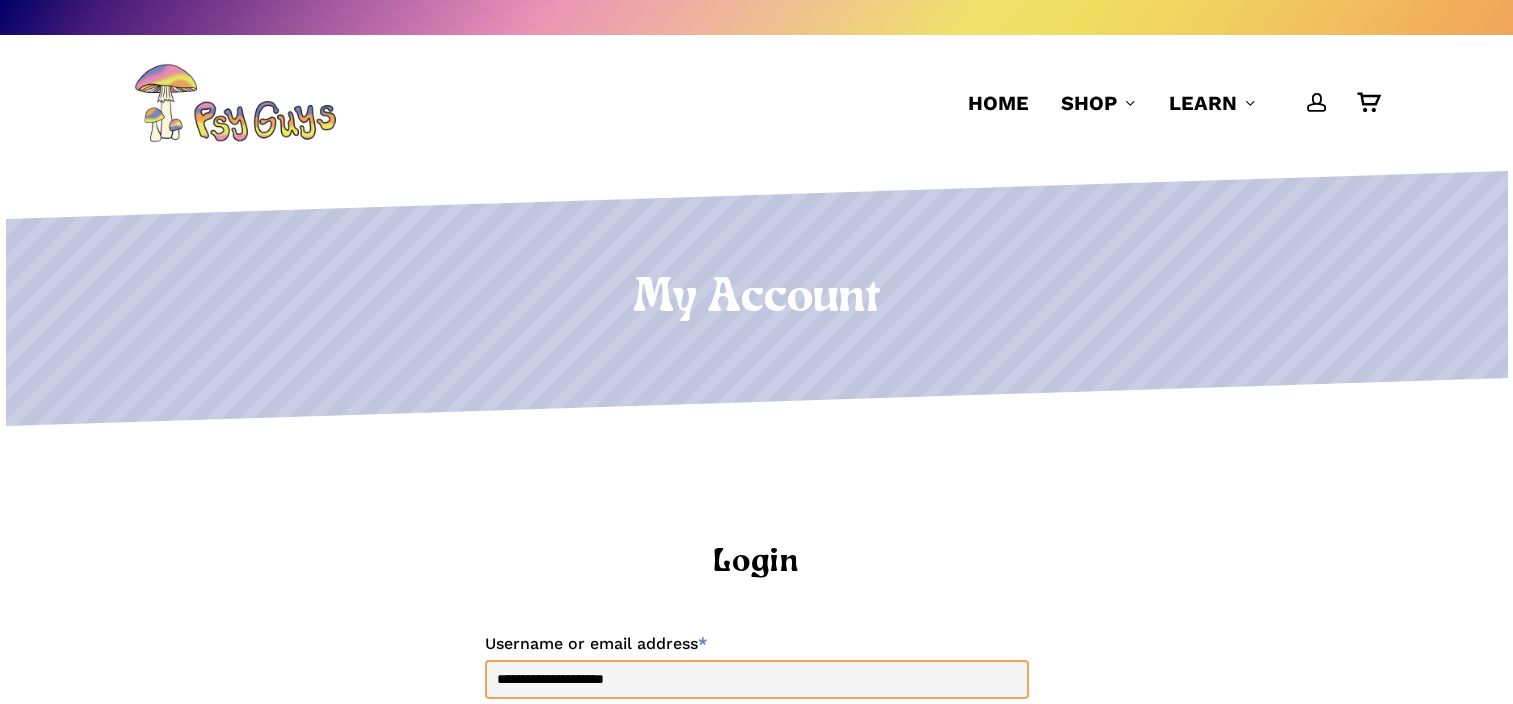 scroll, scrollTop: 0, scrollLeft: 0, axis: both 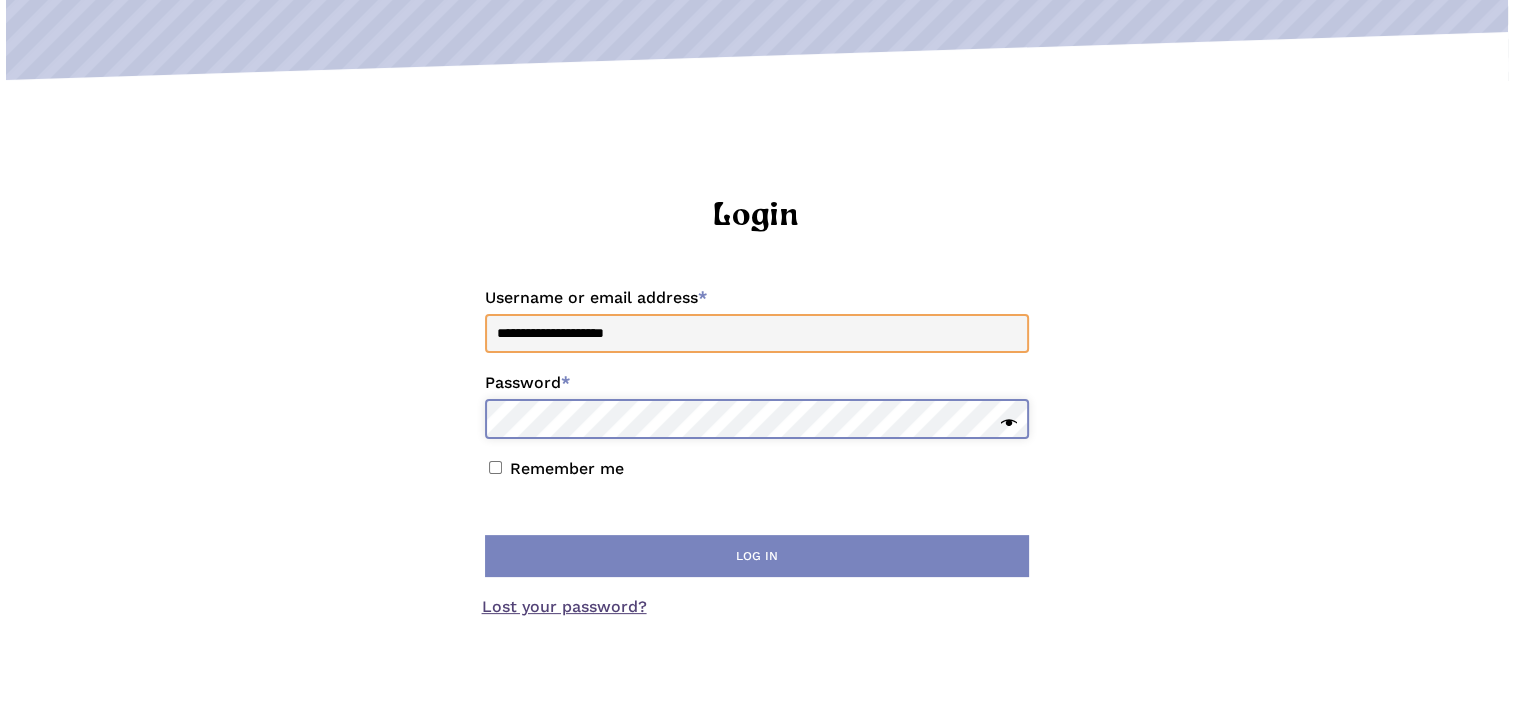click on "Log in" at bounding box center (757, 556) 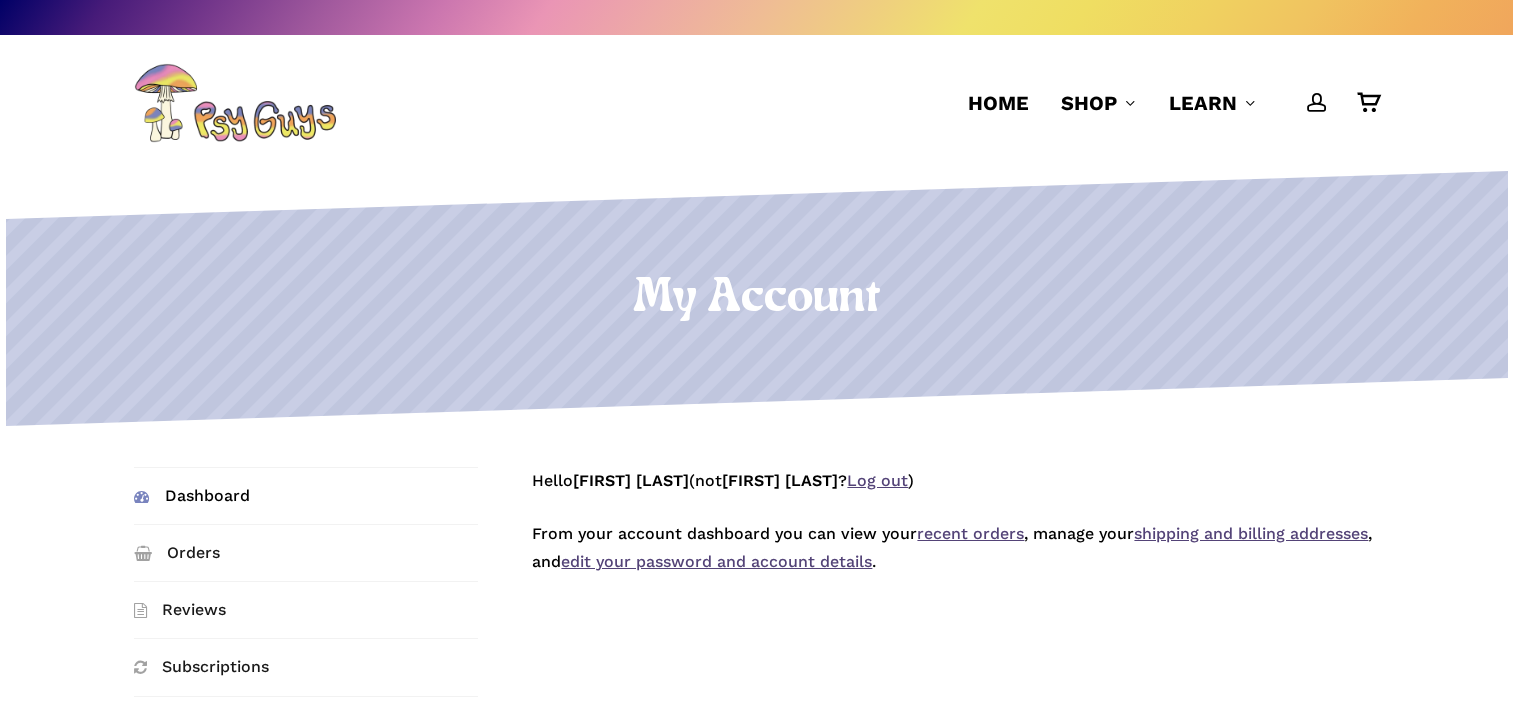 scroll, scrollTop: 0, scrollLeft: 0, axis: both 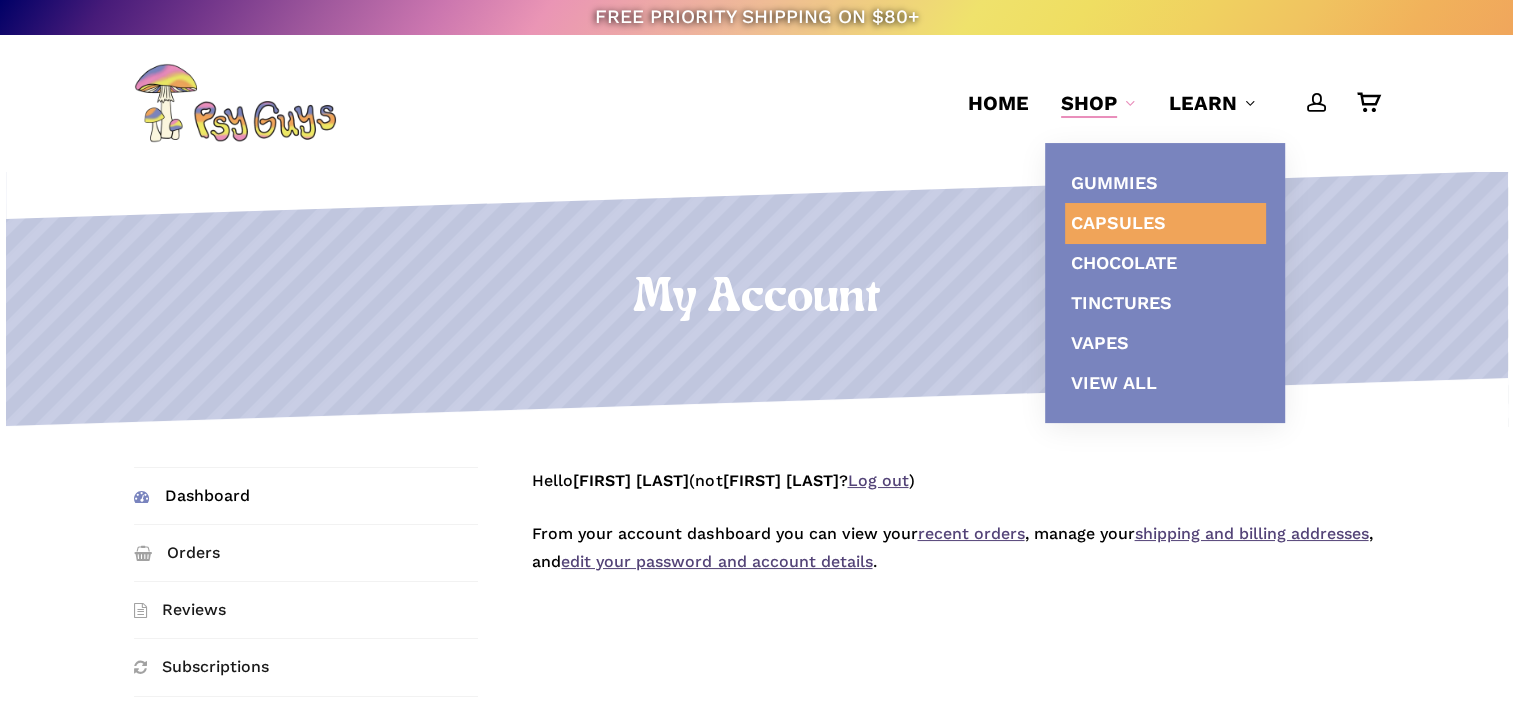 click on "Capsules" at bounding box center [1118, 222] 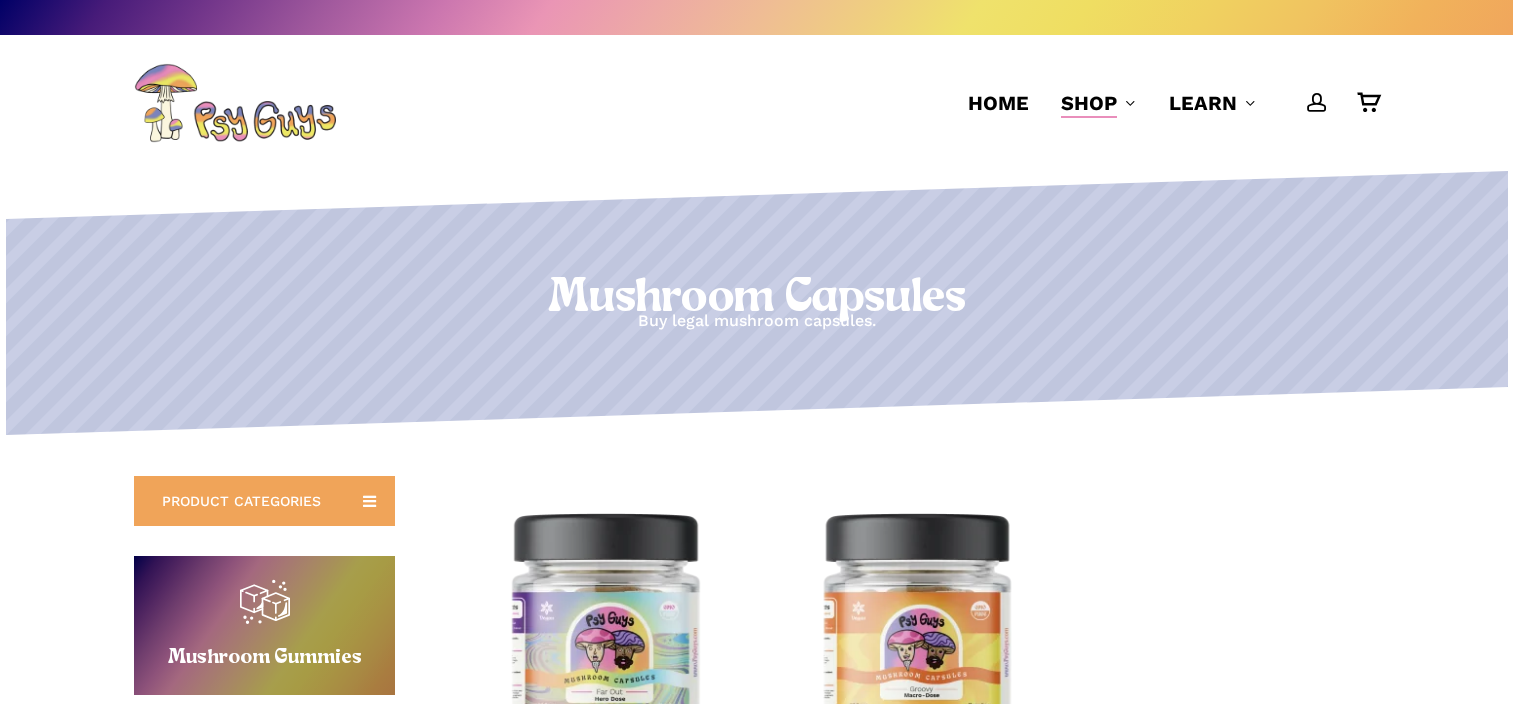 scroll, scrollTop: 0, scrollLeft: 0, axis: both 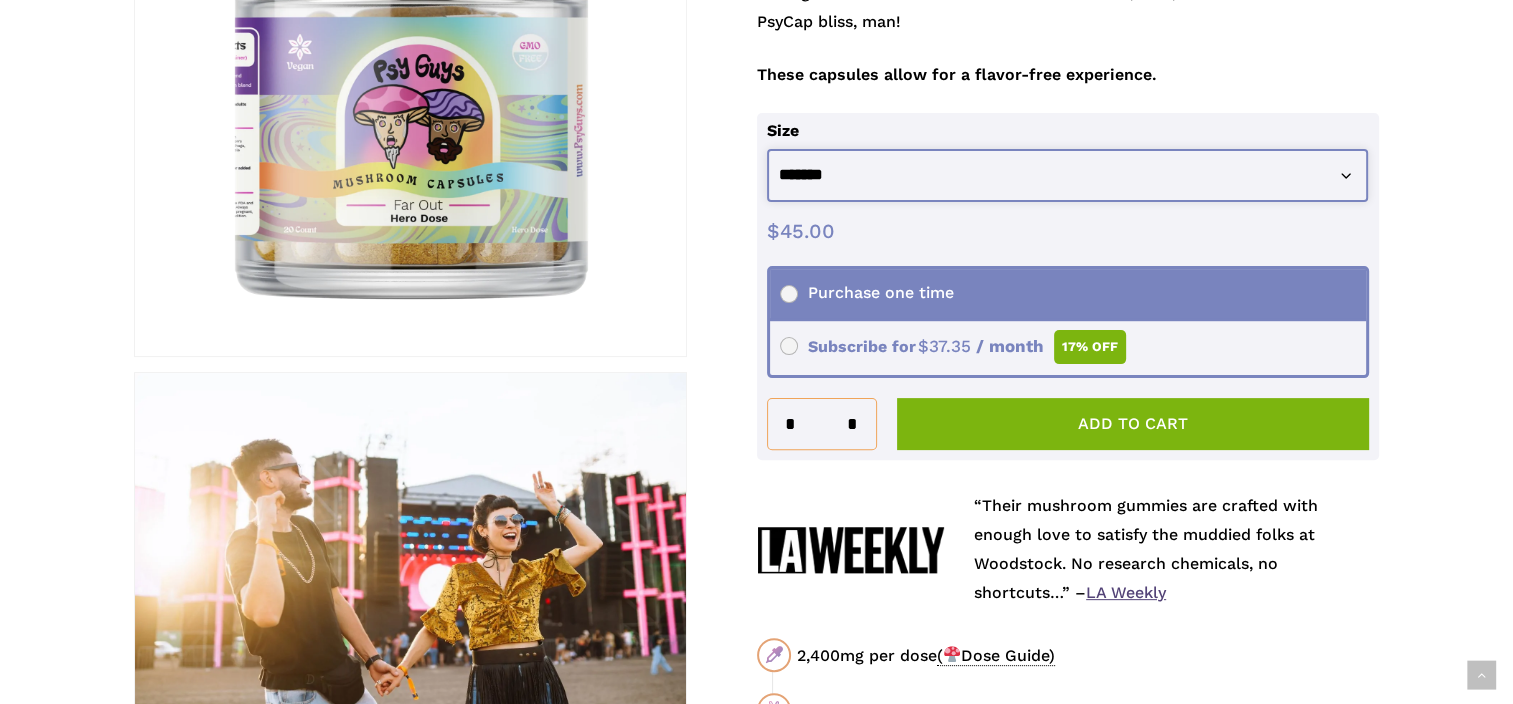click on "**********" 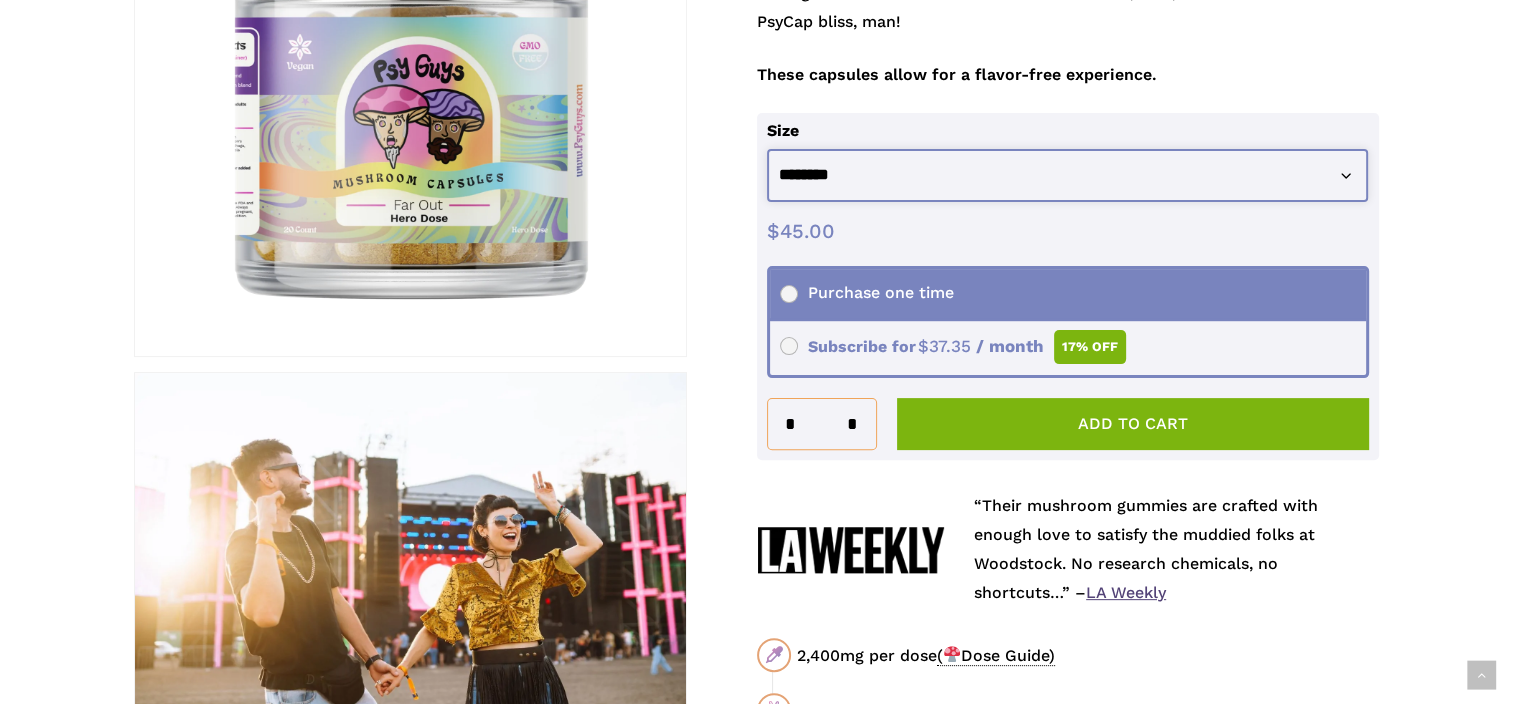 click on "**********" 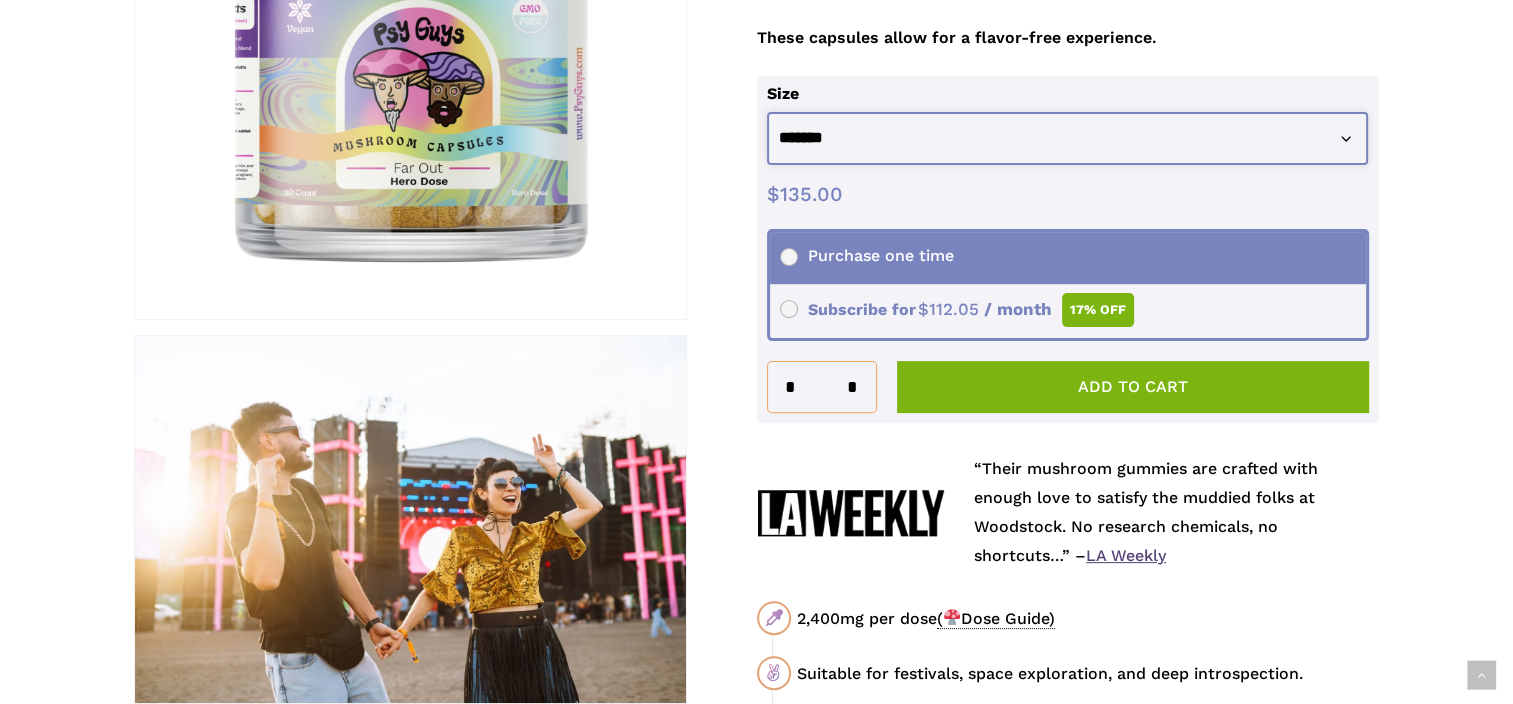 scroll, scrollTop: 573, scrollLeft: 0, axis: vertical 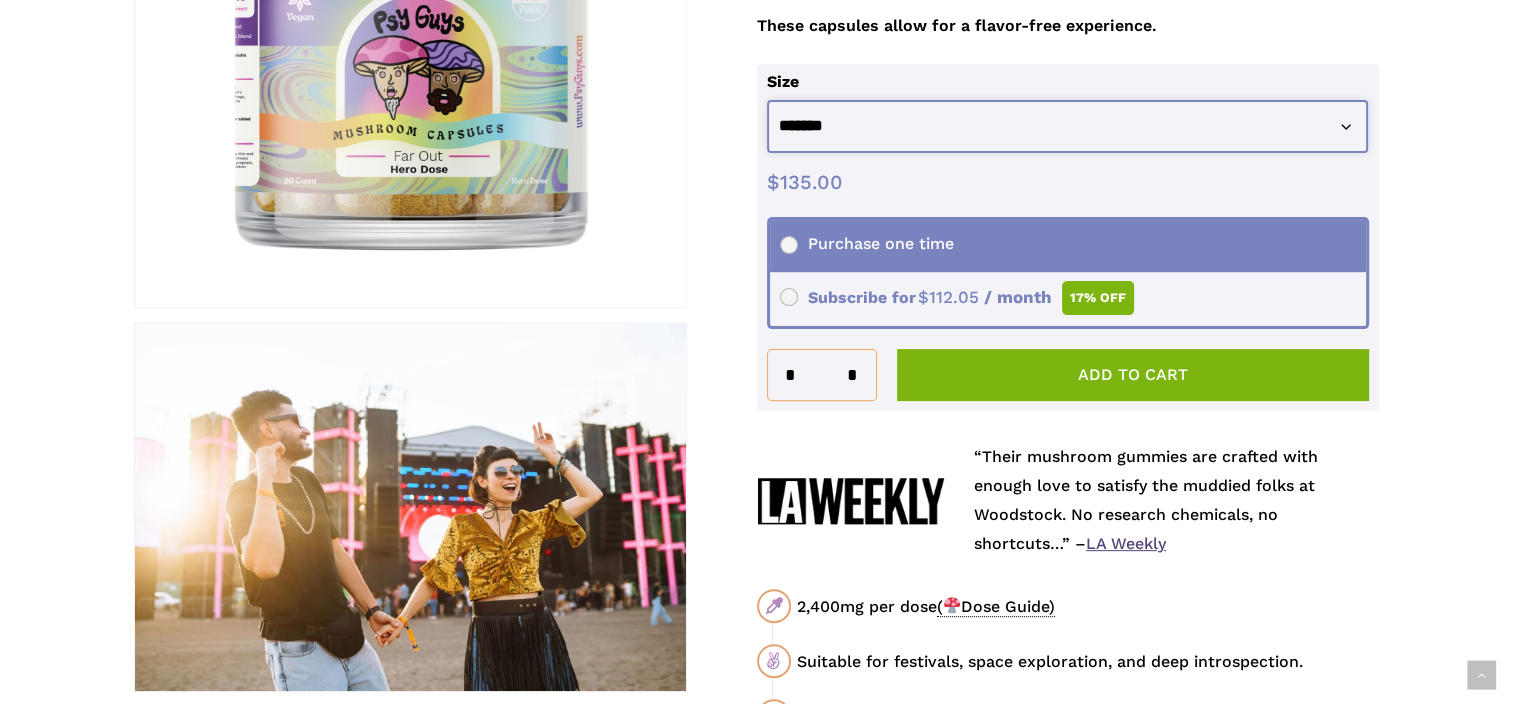 click on "**********" 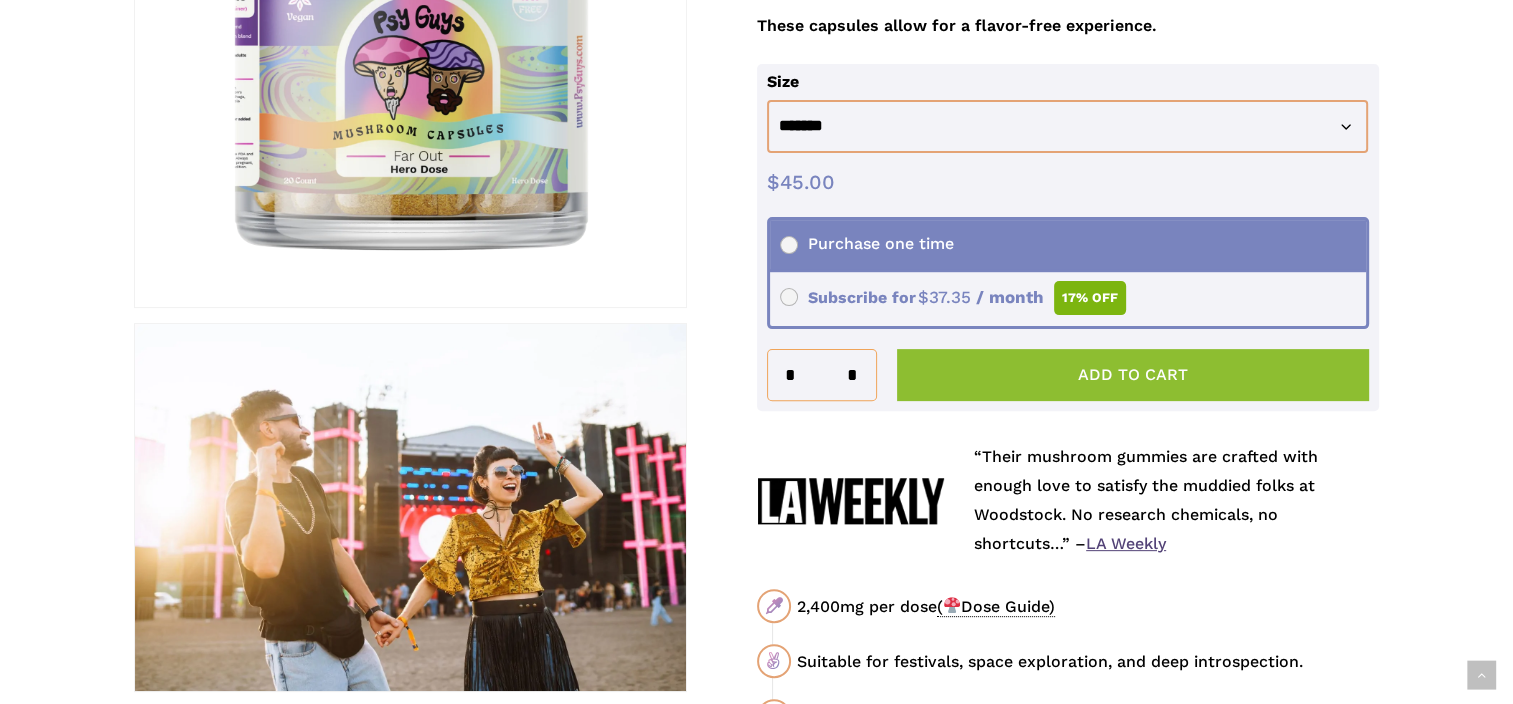 click on "Add to cart" 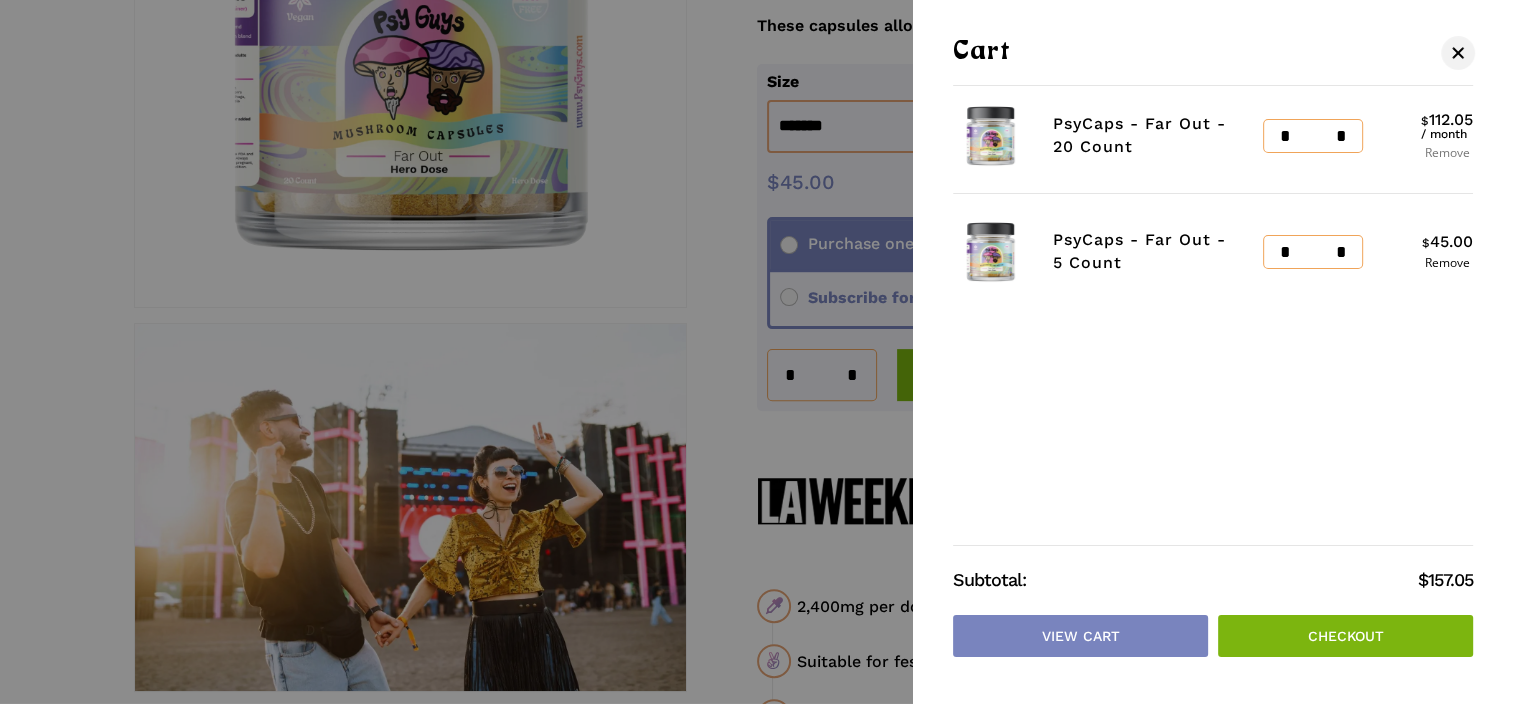 click on "Remove" at bounding box center [1447, 153] 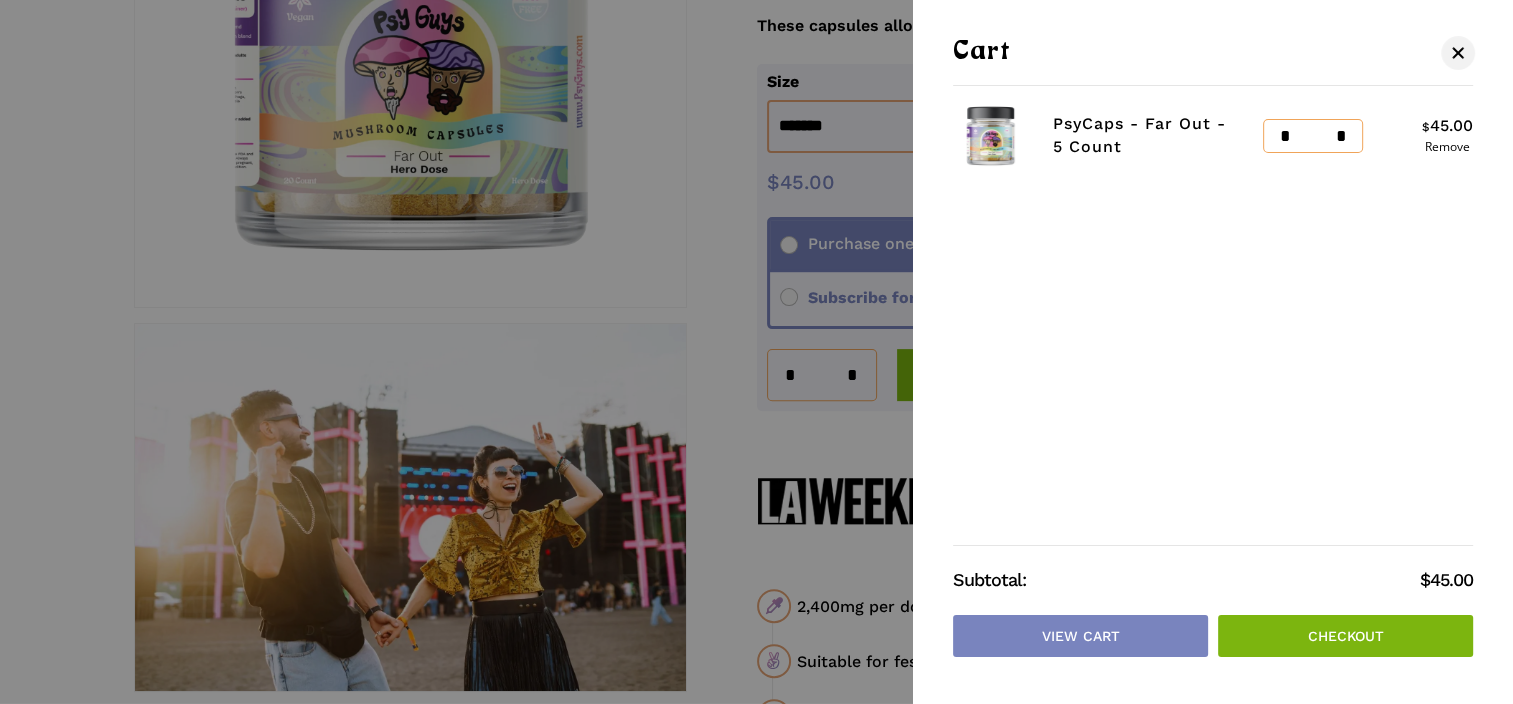 click on "Checkout" at bounding box center (1345, 636) 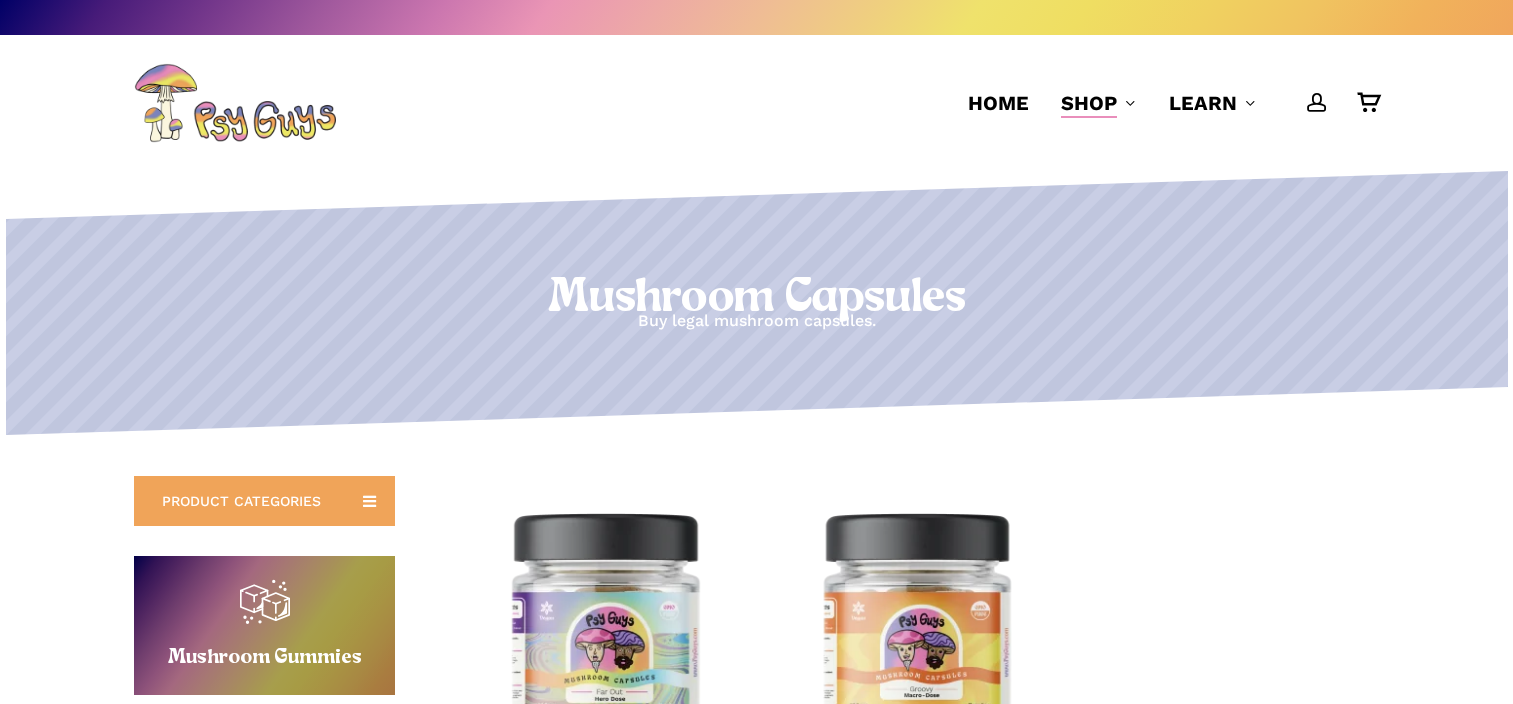 scroll, scrollTop: 0, scrollLeft: 0, axis: both 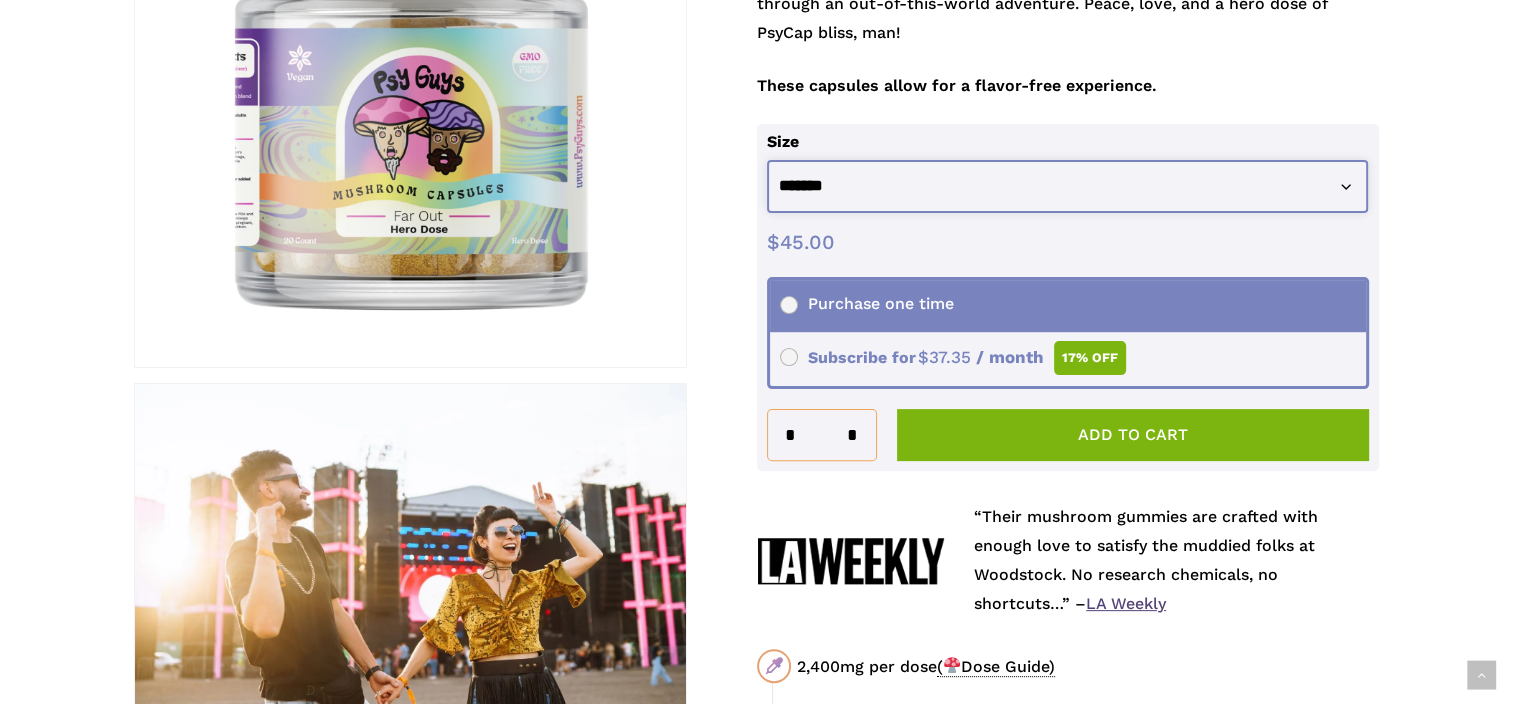 click on "**********" 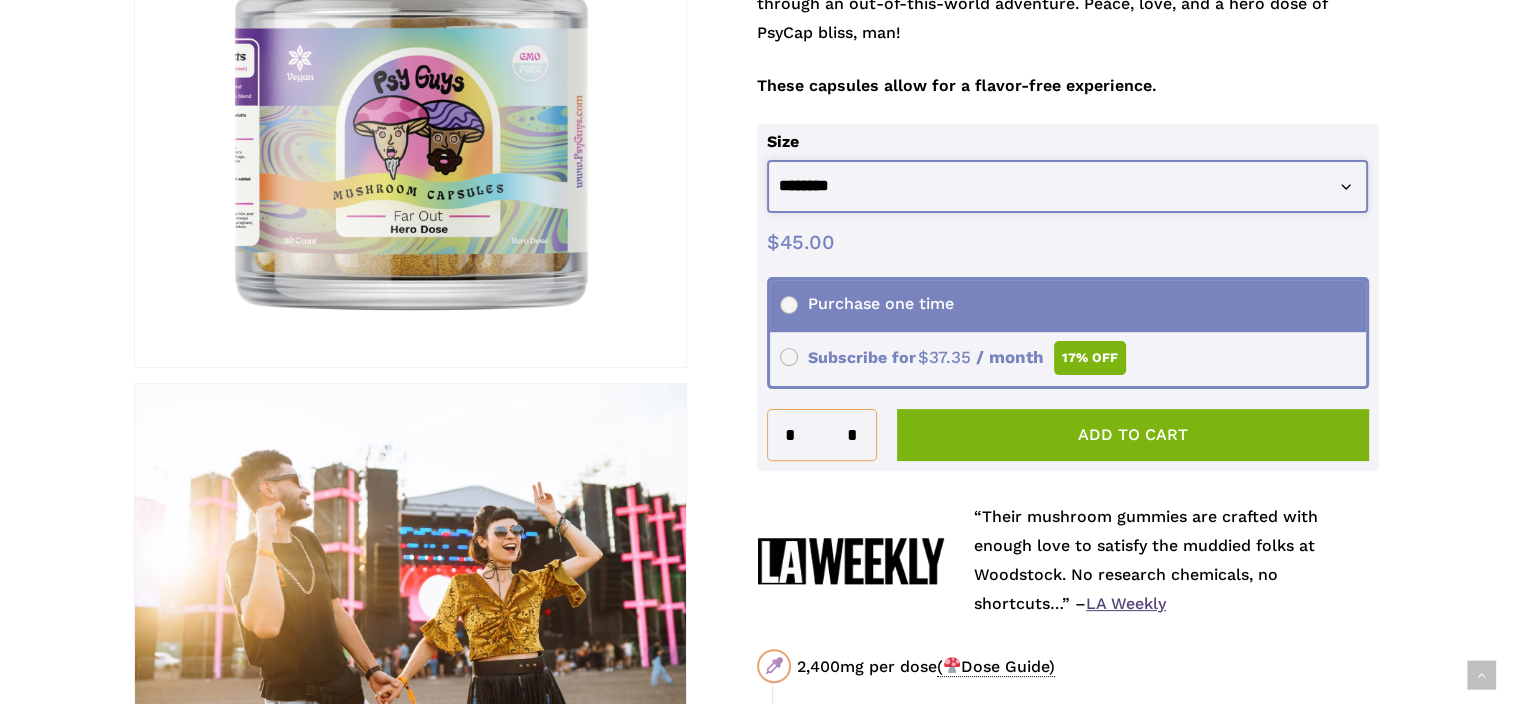 click on "**********" 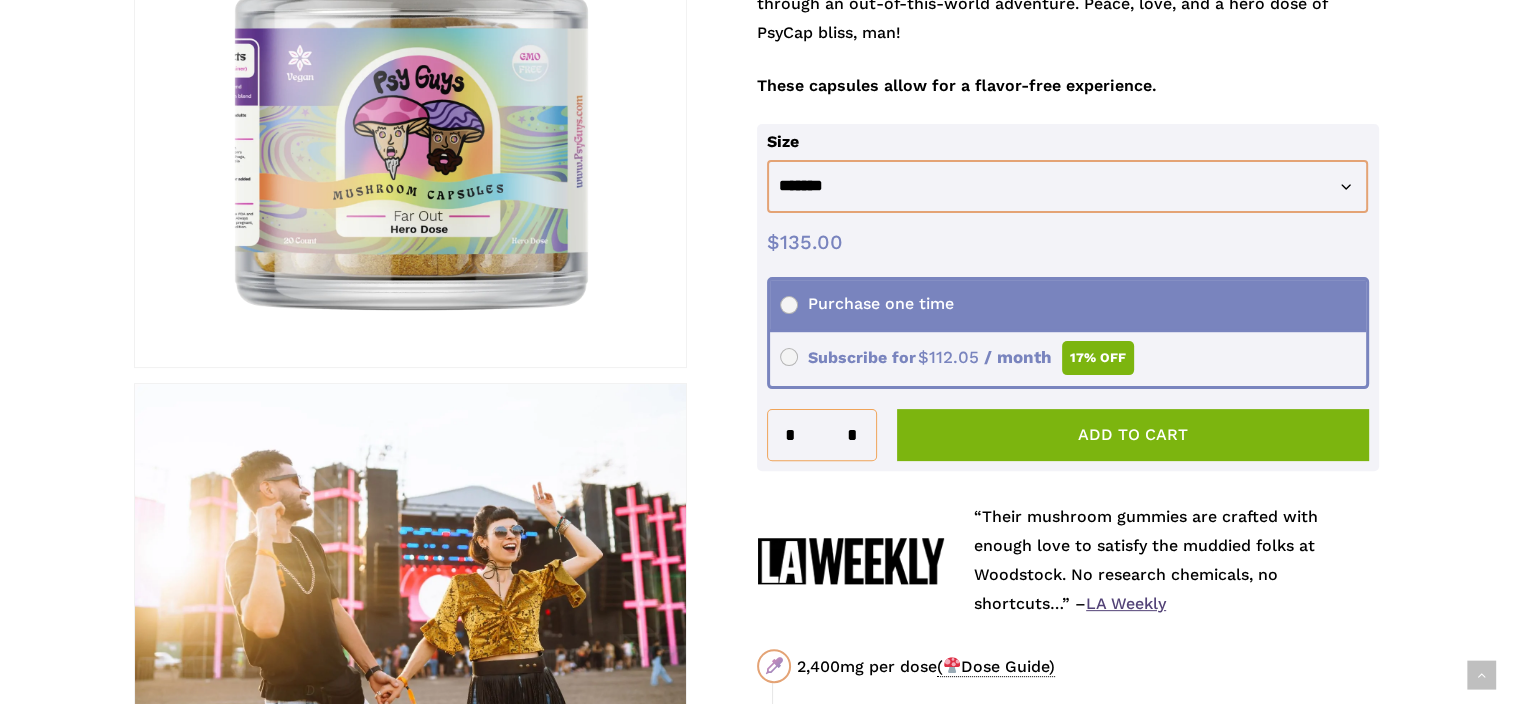 click on "Subscribe for  $ 135.00   Original price was: $135.00. $ 112.05 Current price is: $112.05.    / month" 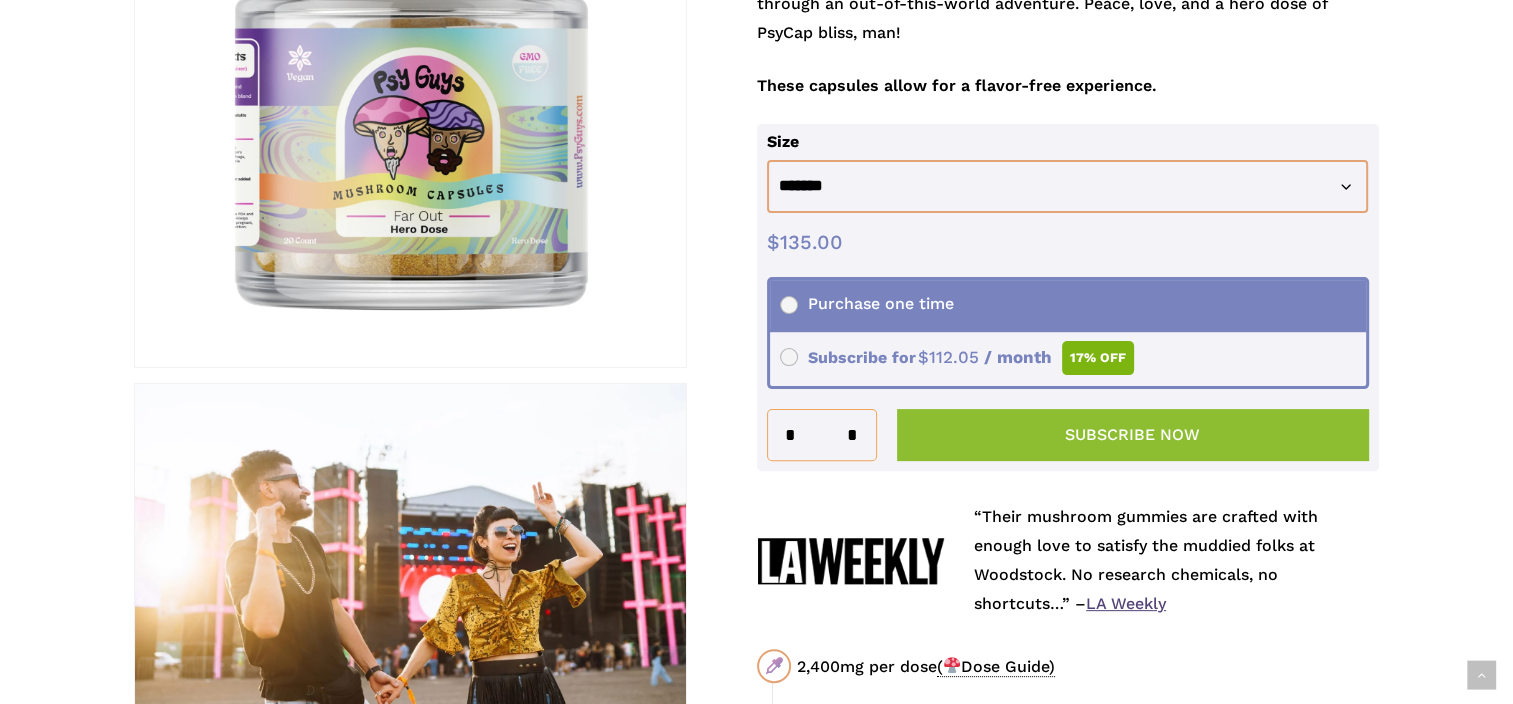 click on "Subscribe now" 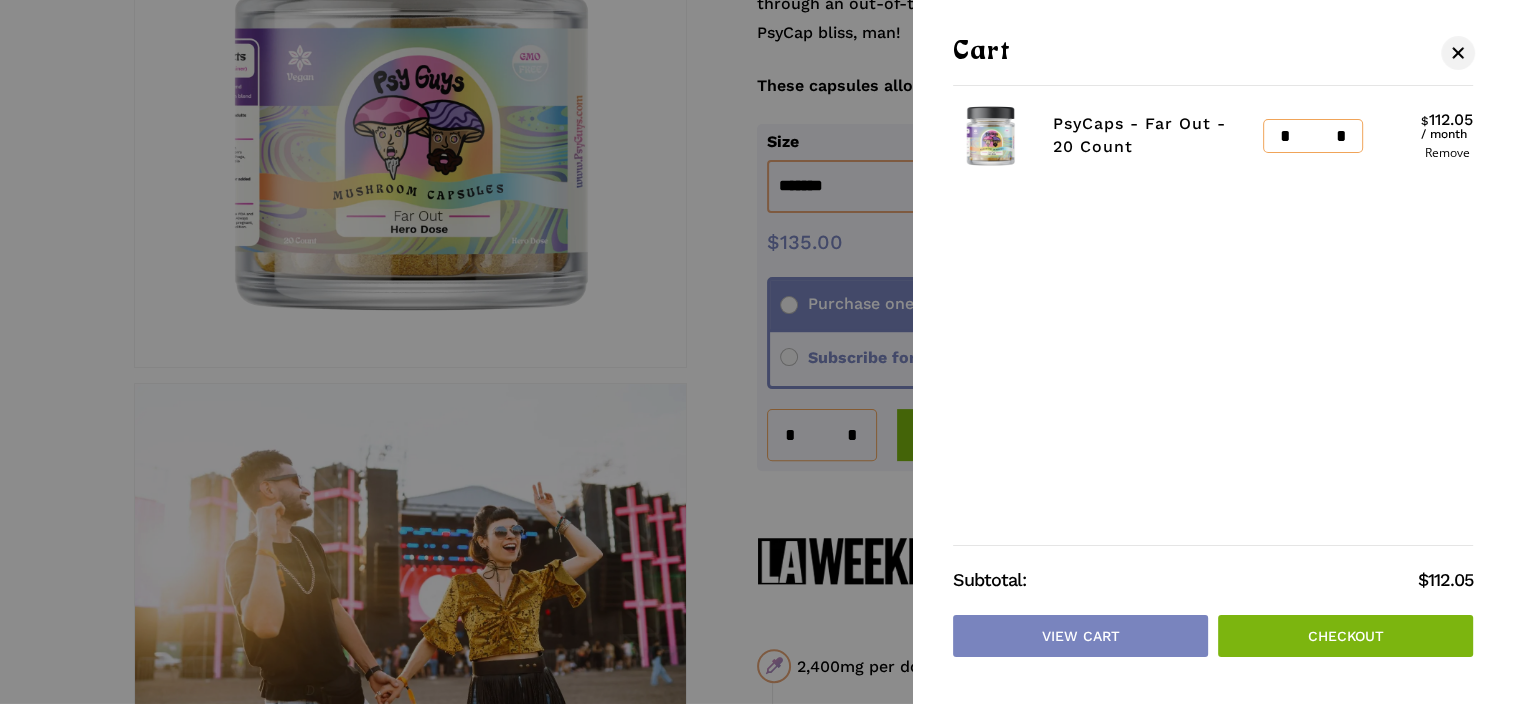 click on "Checkout" at bounding box center [1345, 636] 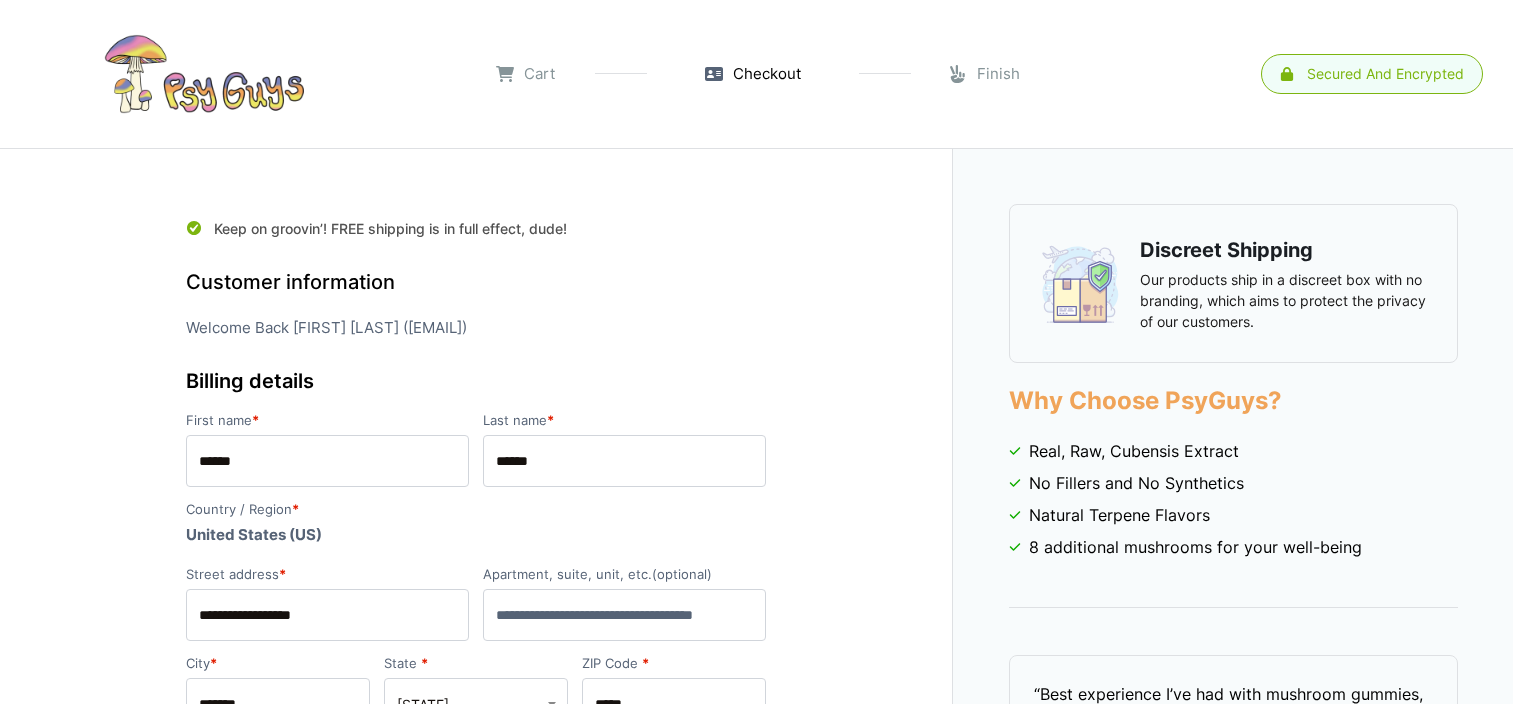 select on "**" 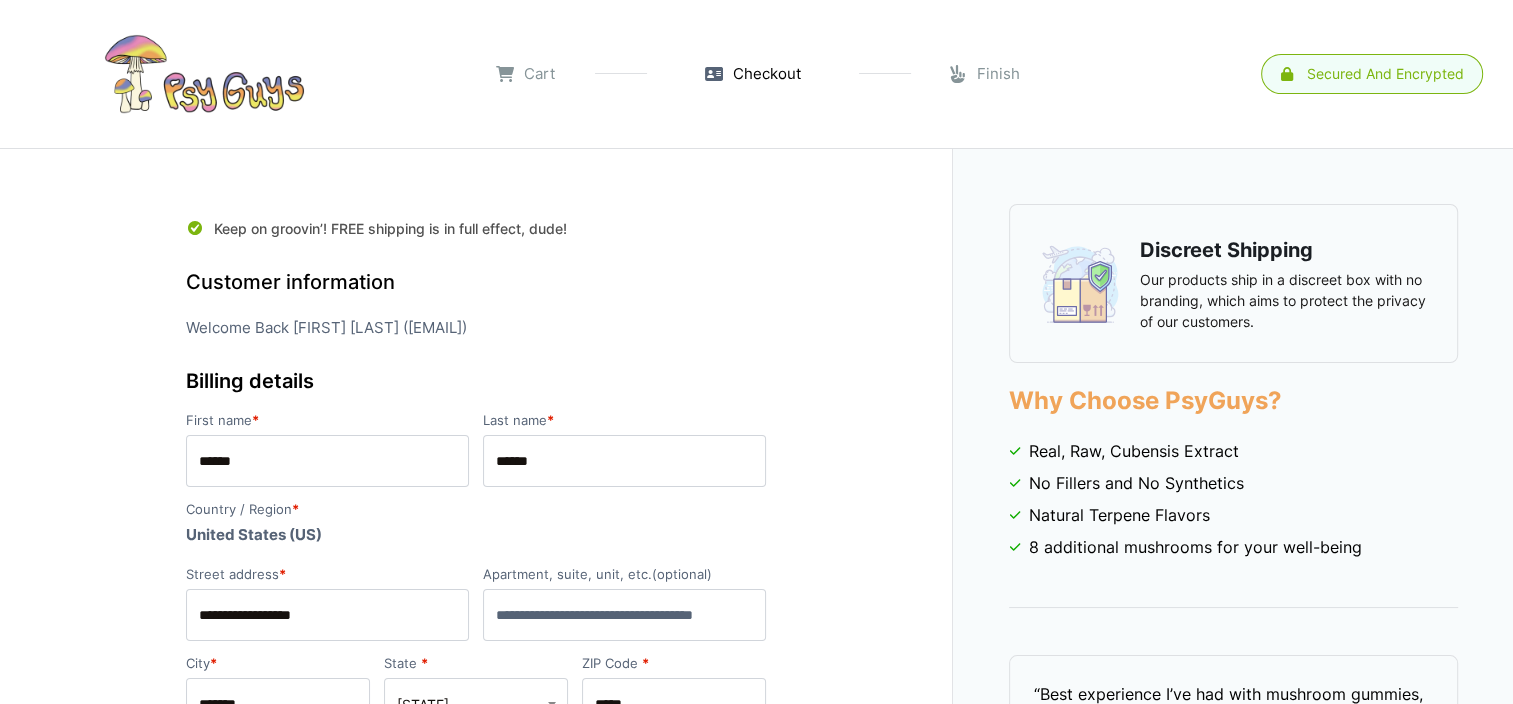 scroll, scrollTop: 0, scrollLeft: 0, axis: both 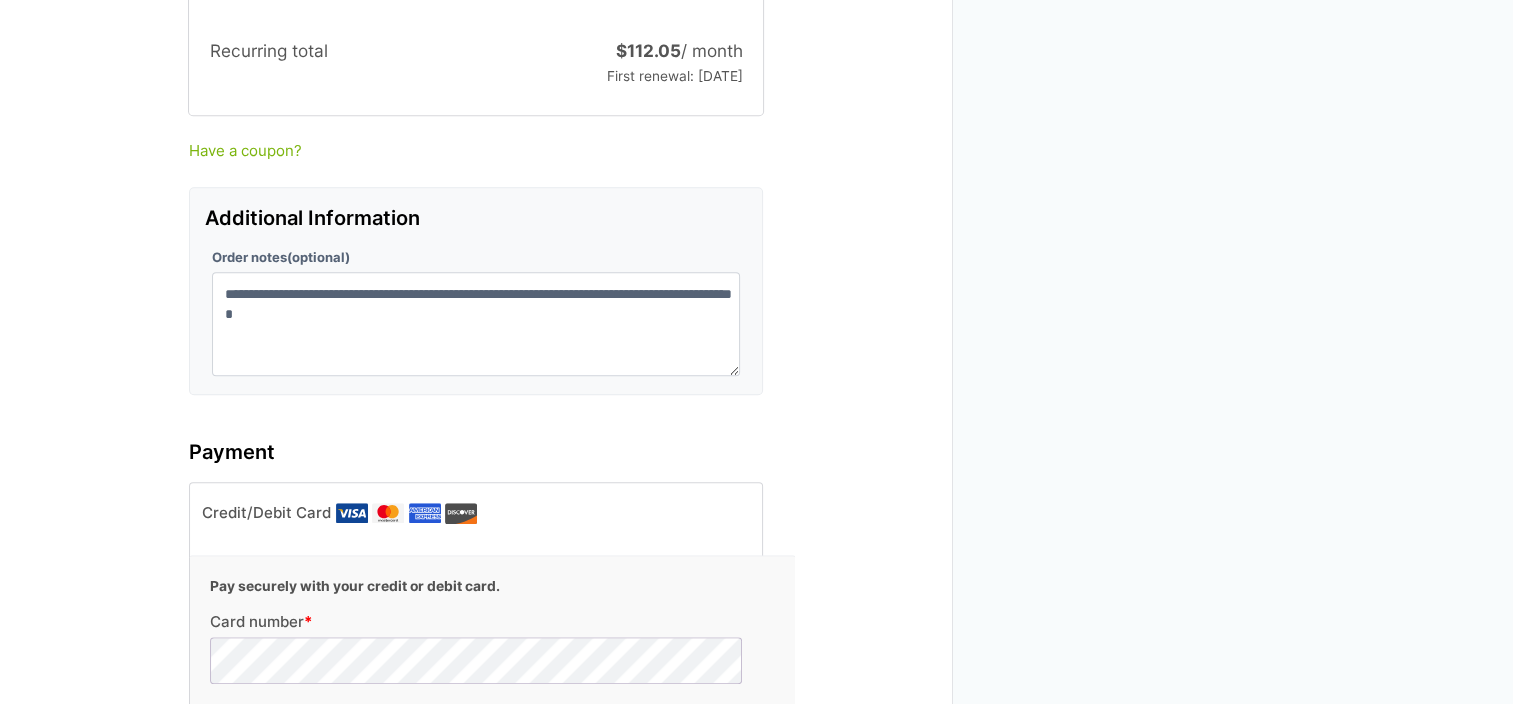 click on "Have a coupon?" at bounding box center (476, 151) 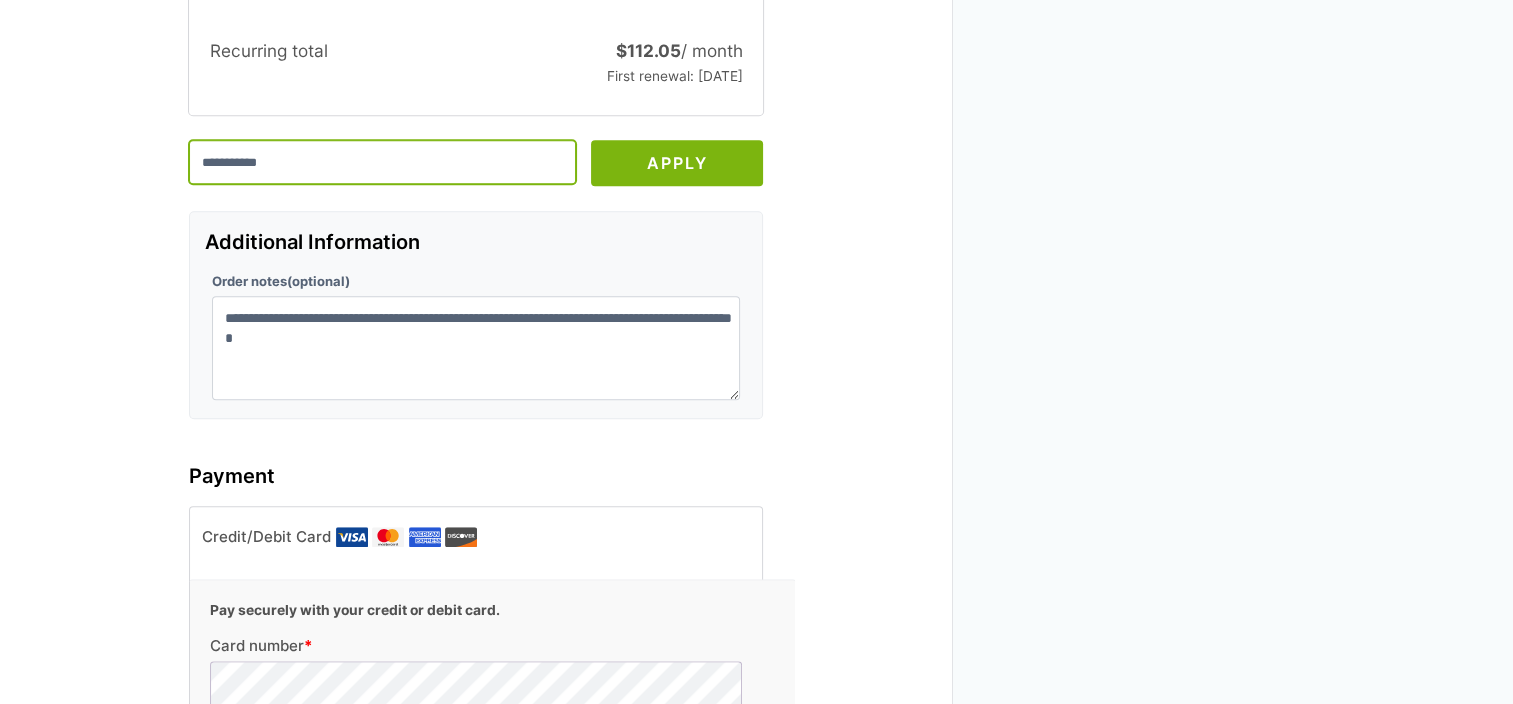 click at bounding box center [382, 162] 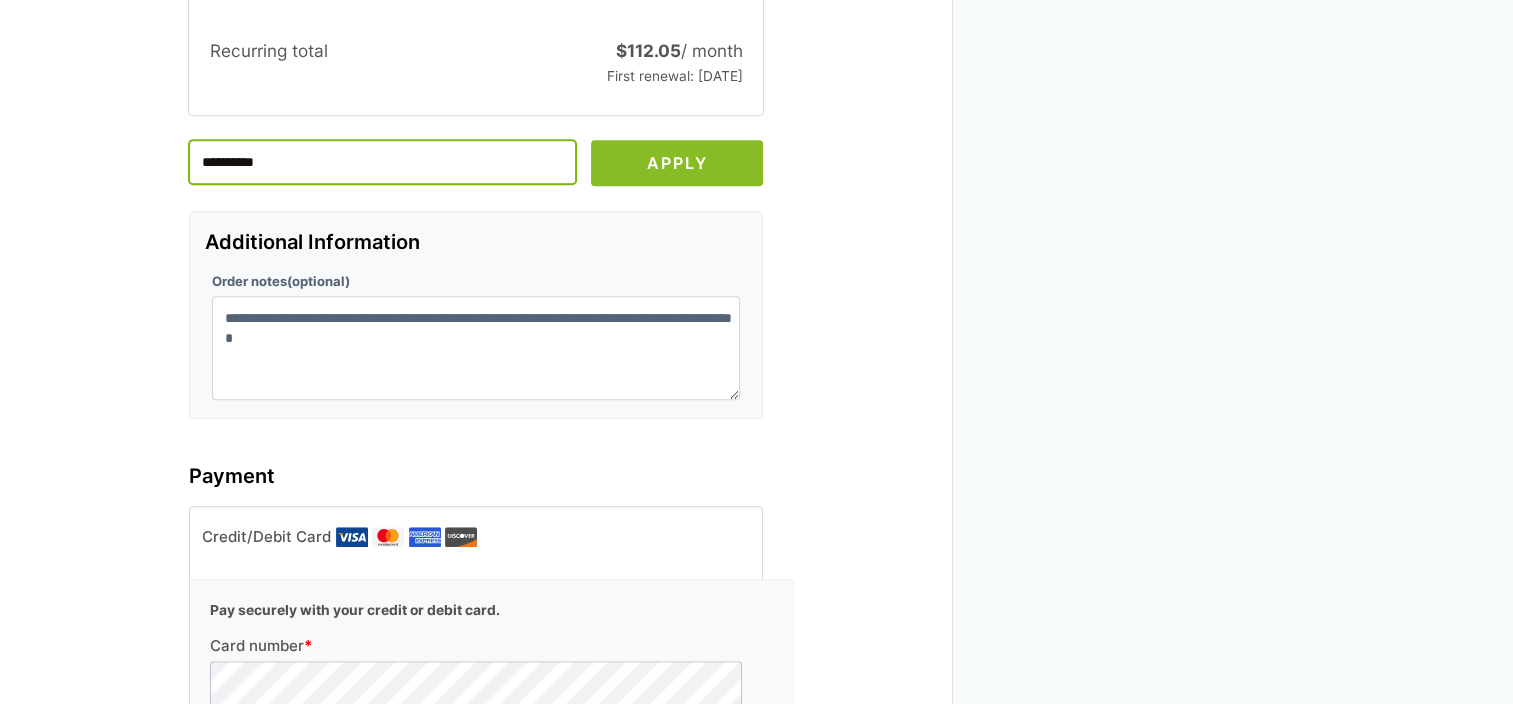type on "**********" 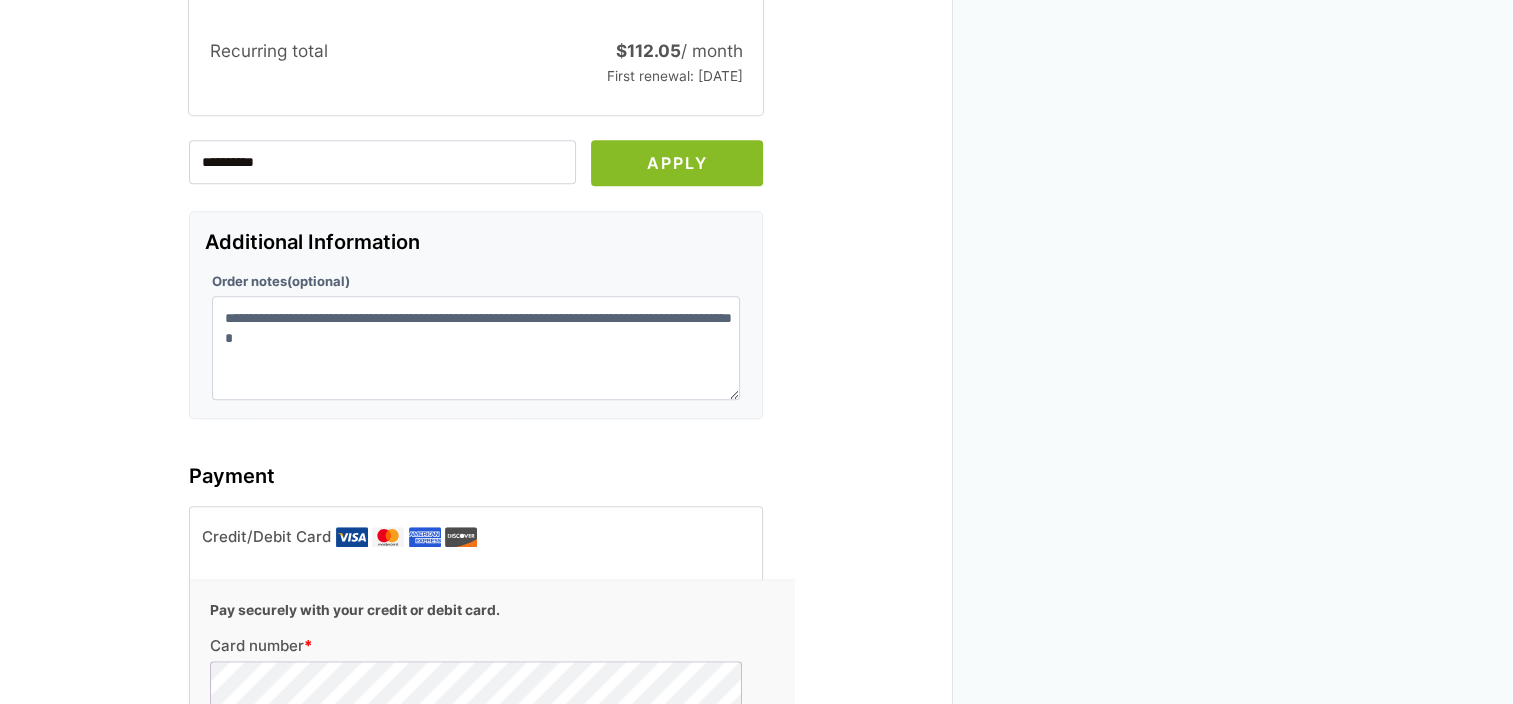 click on "Apply" at bounding box center (677, 163) 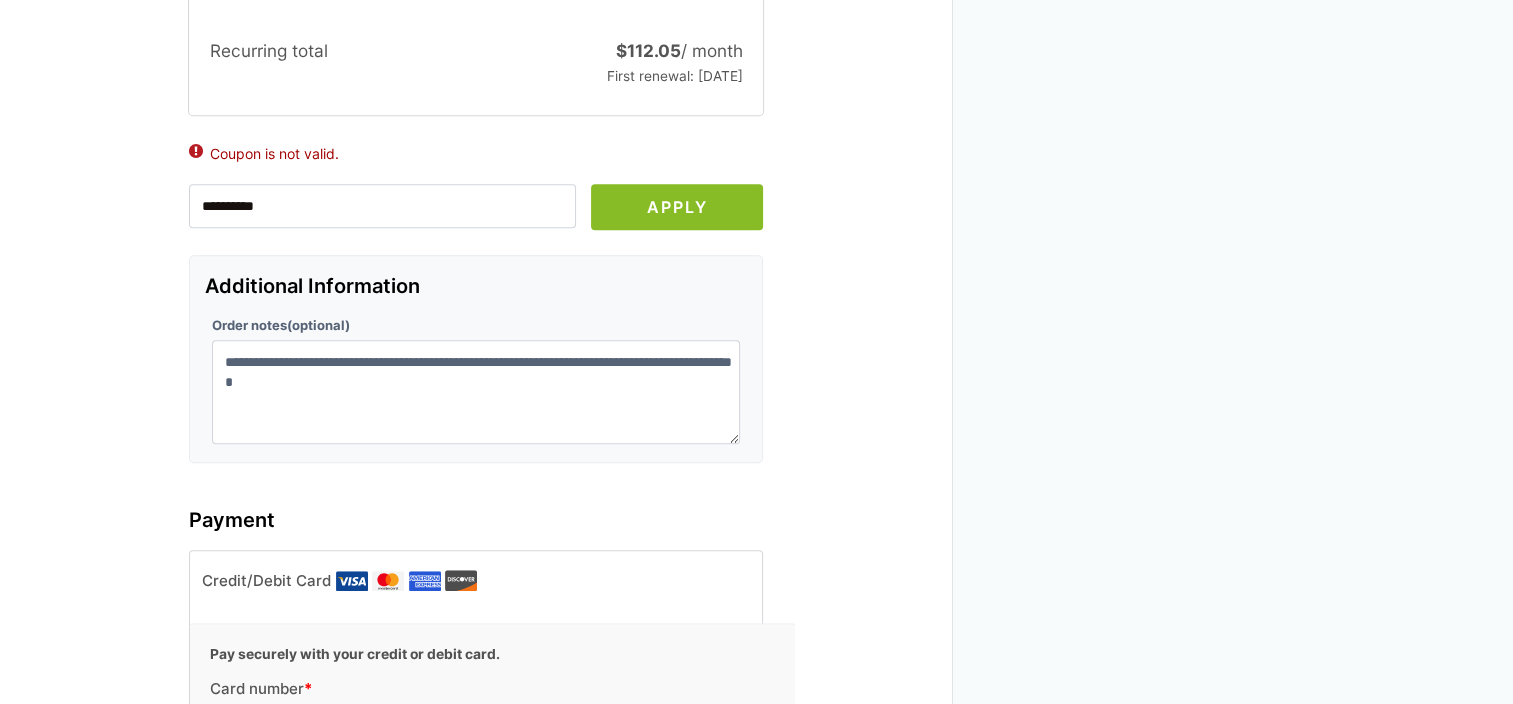 click on "Apply" at bounding box center (677, 207) 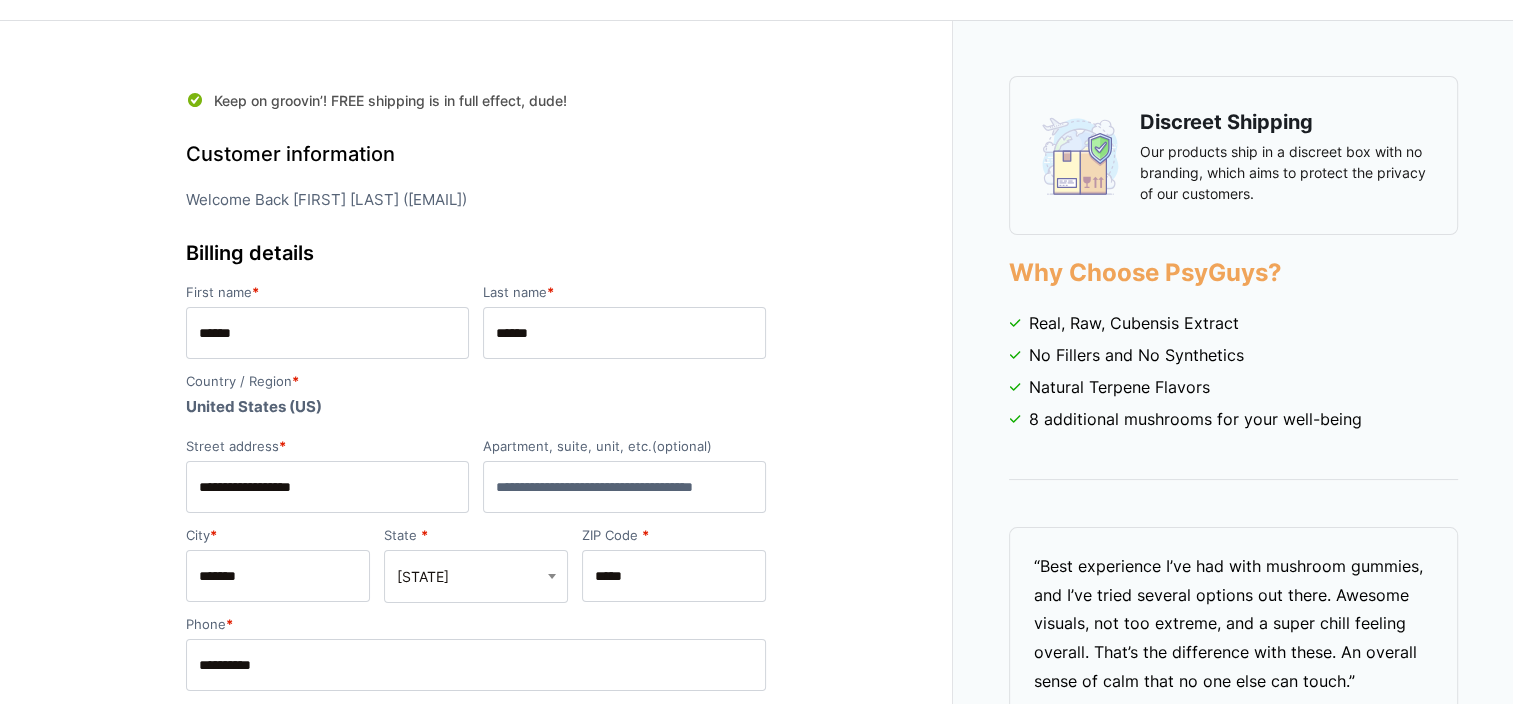scroll, scrollTop: 0, scrollLeft: 0, axis: both 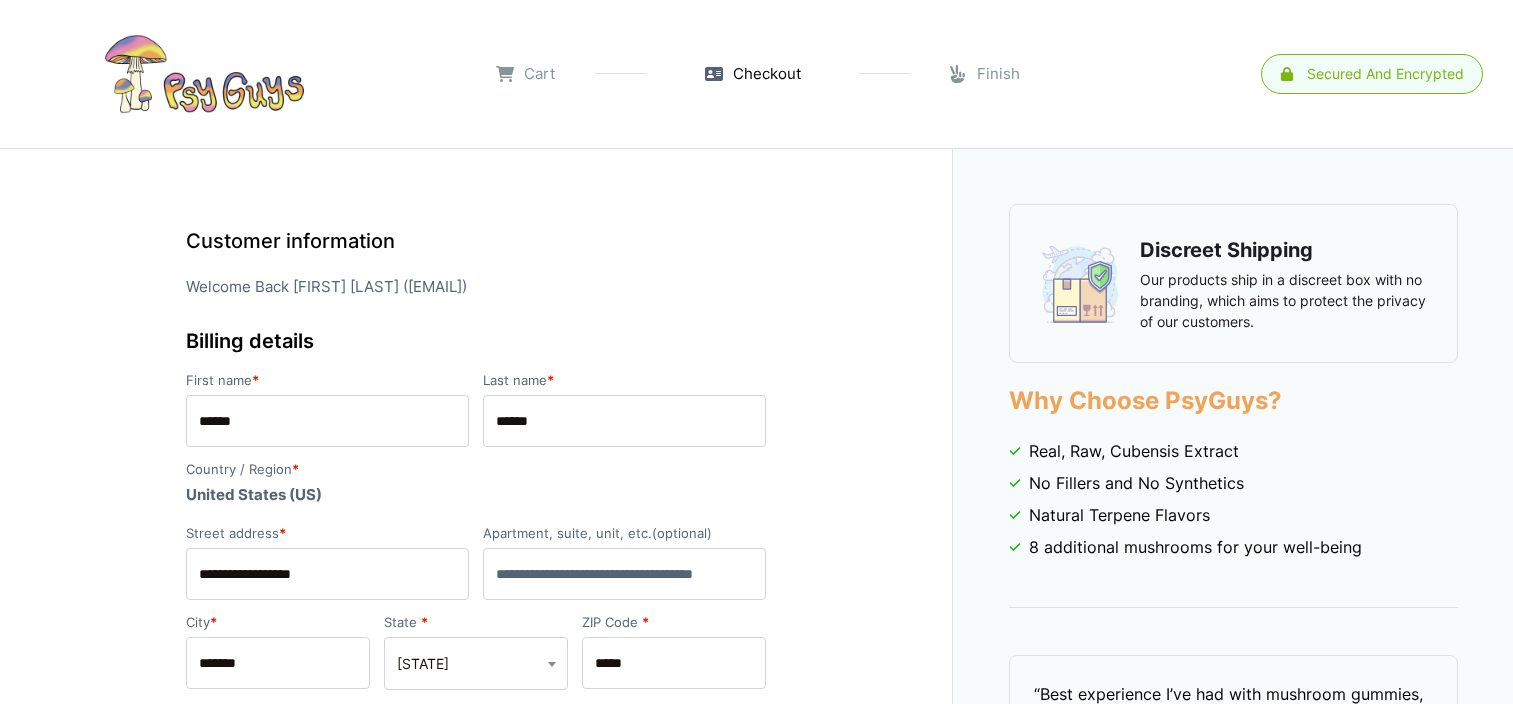 select on "**" 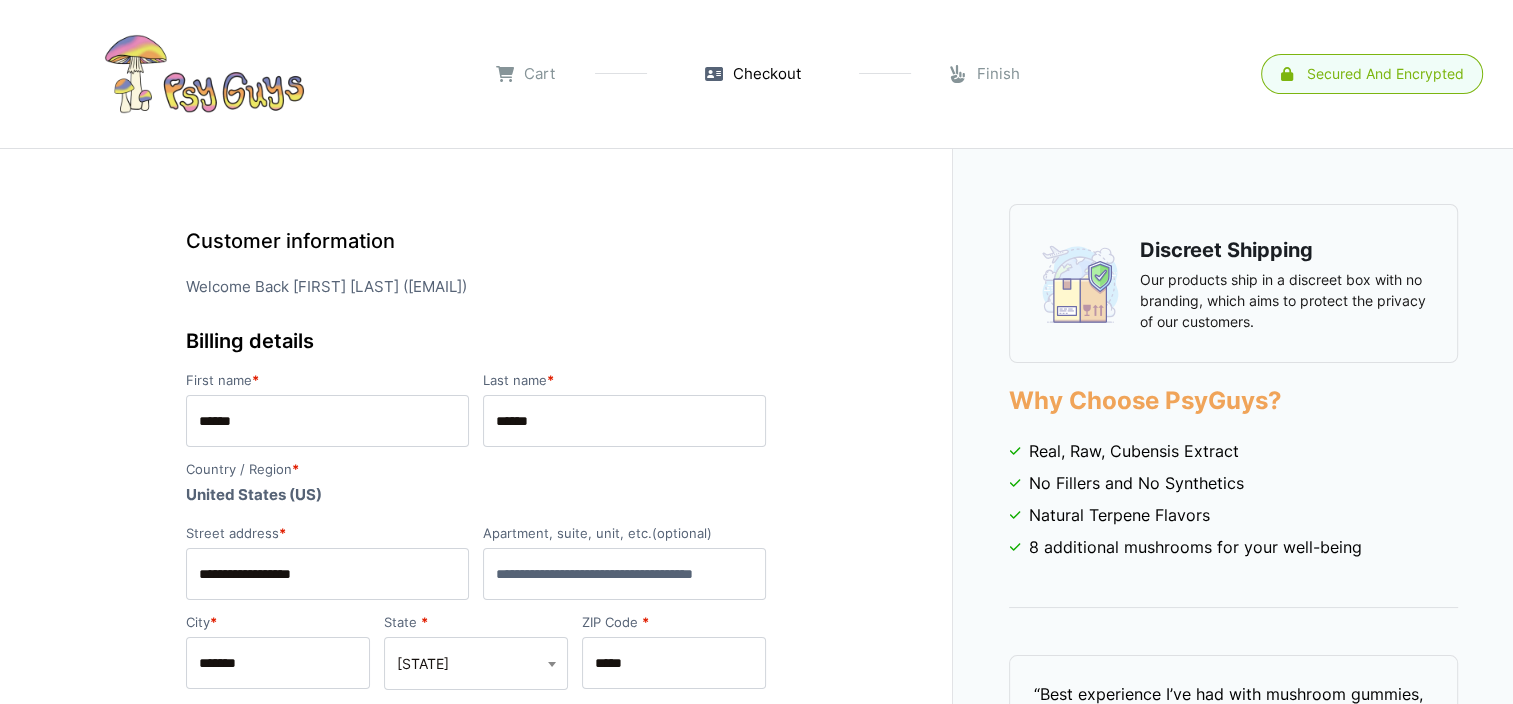 scroll, scrollTop: 0, scrollLeft: 0, axis: both 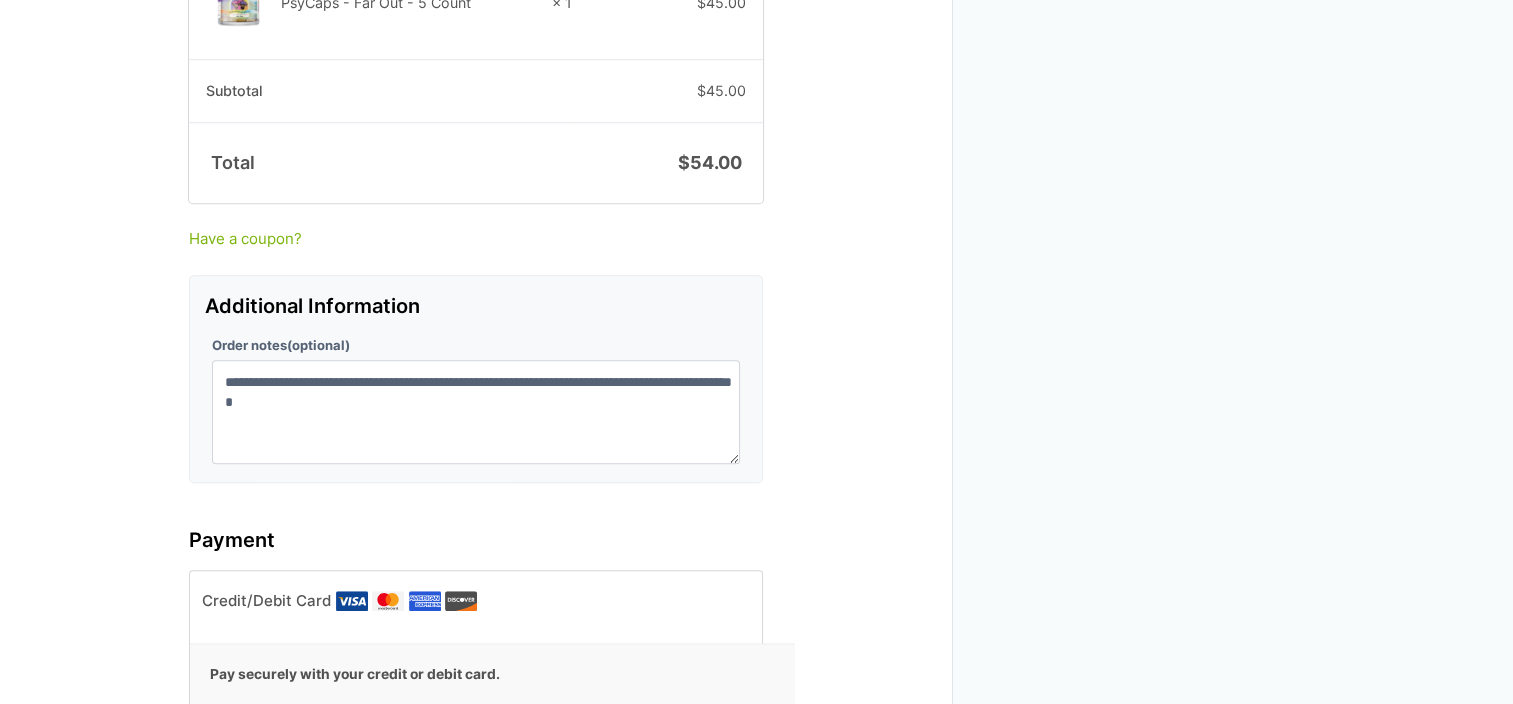 click on "Have a coupon?" at bounding box center [476, 239] 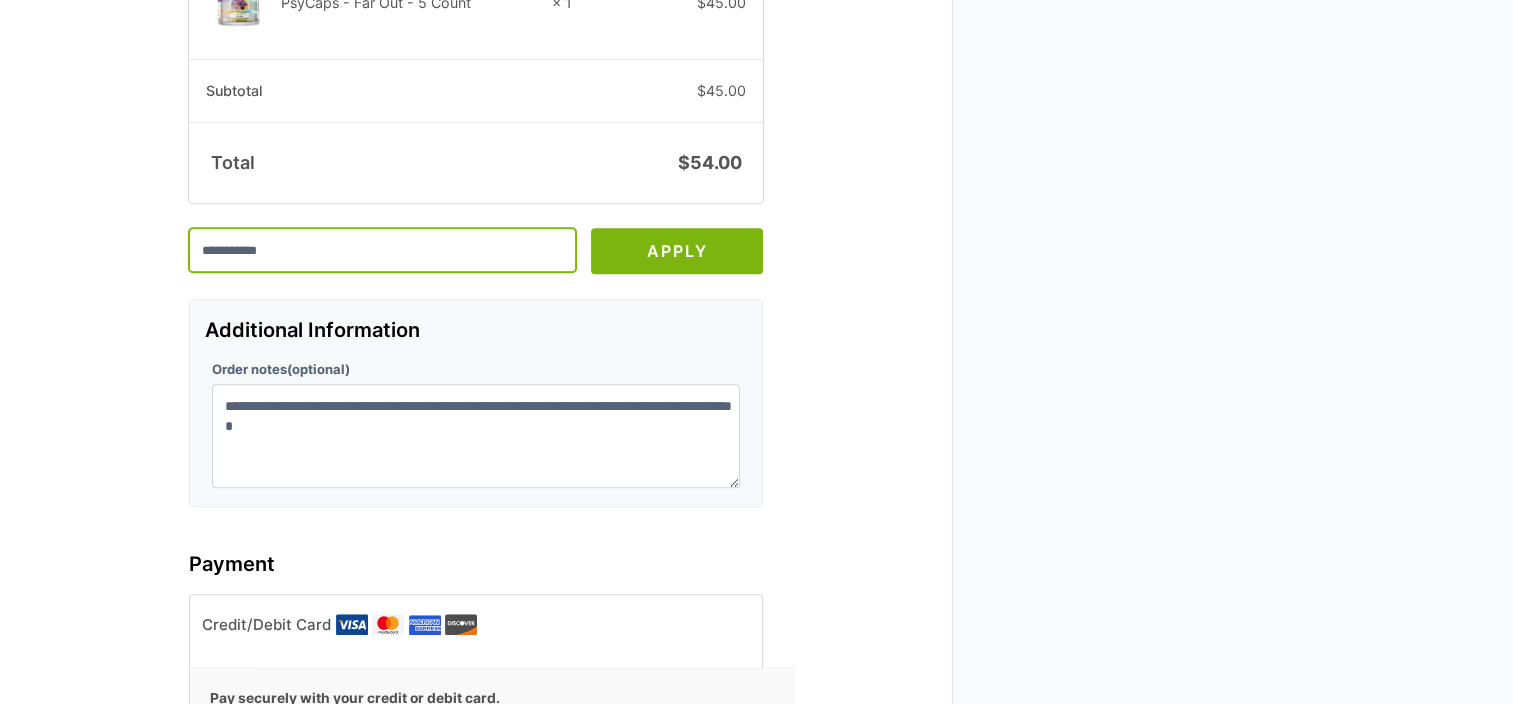 click at bounding box center (382, 250) 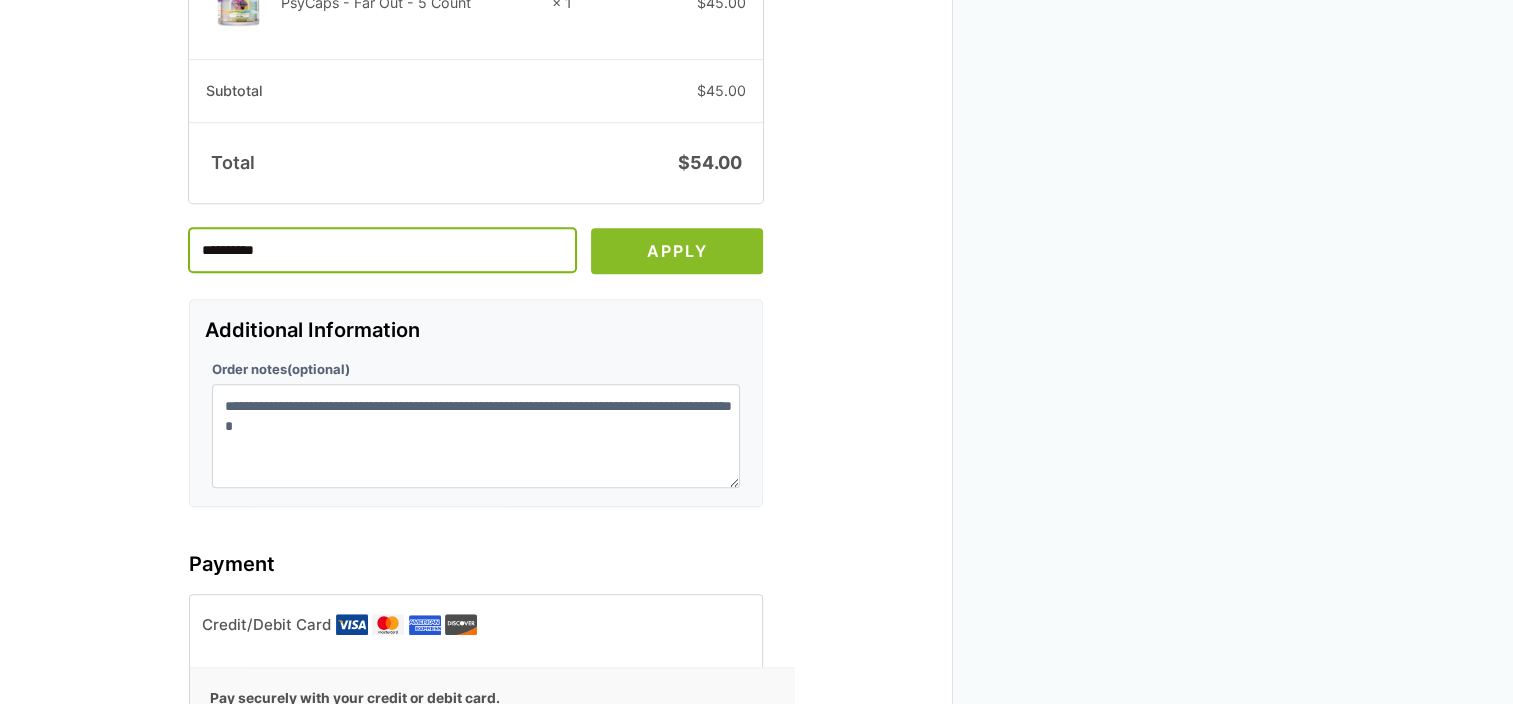 type on "**********" 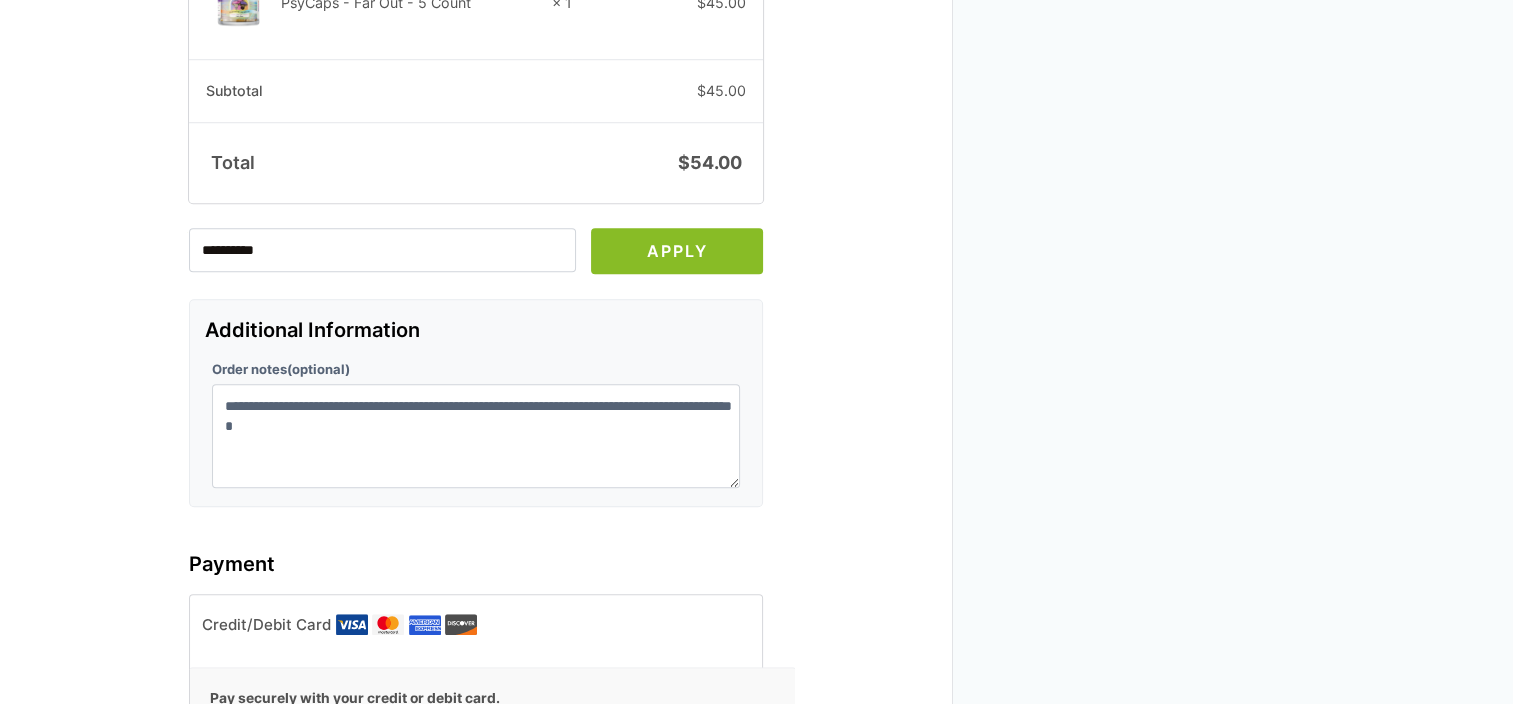 click on "Apply" at bounding box center [677, 251] 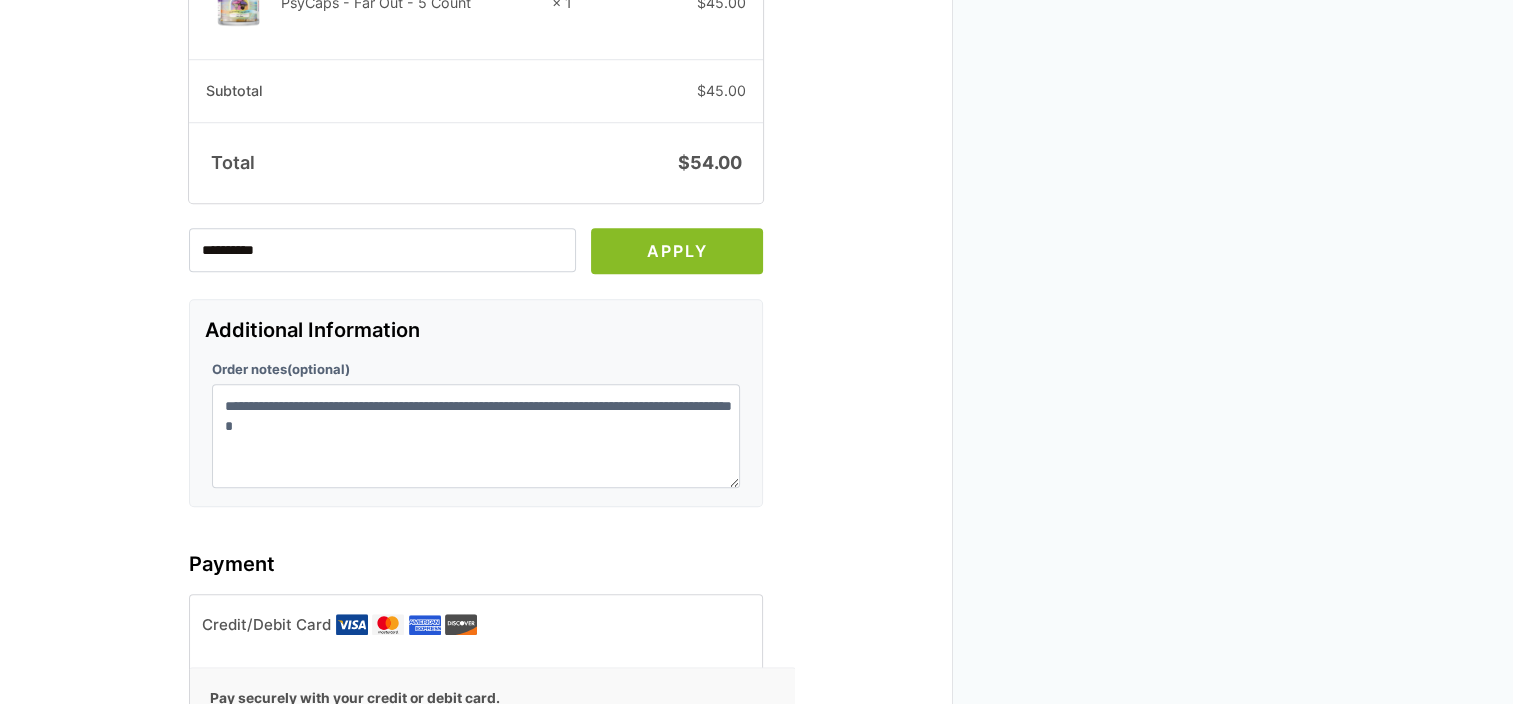 click on "Apply" at bounding box center [677, 251] 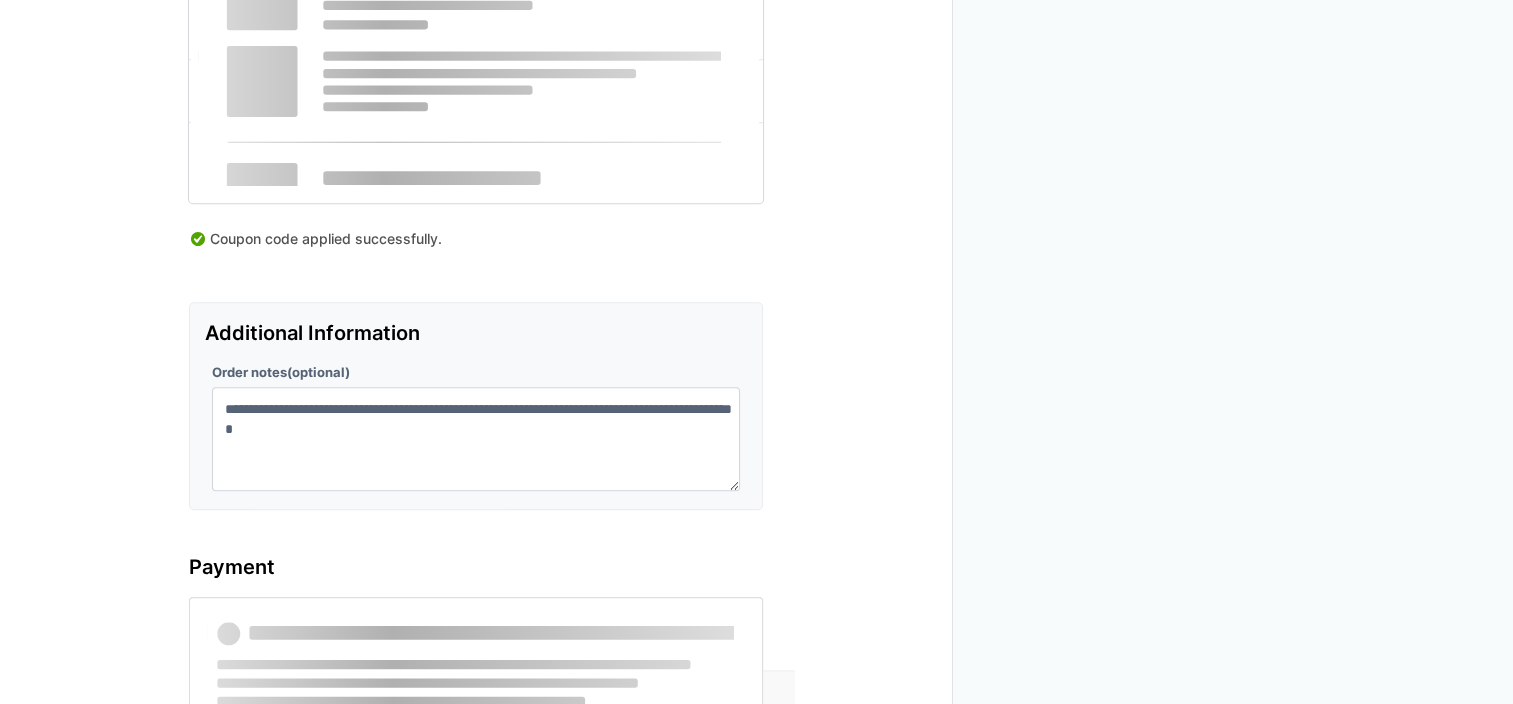 scroll, scrollTop: 1641, scrollLeft: 0, axis: vertical 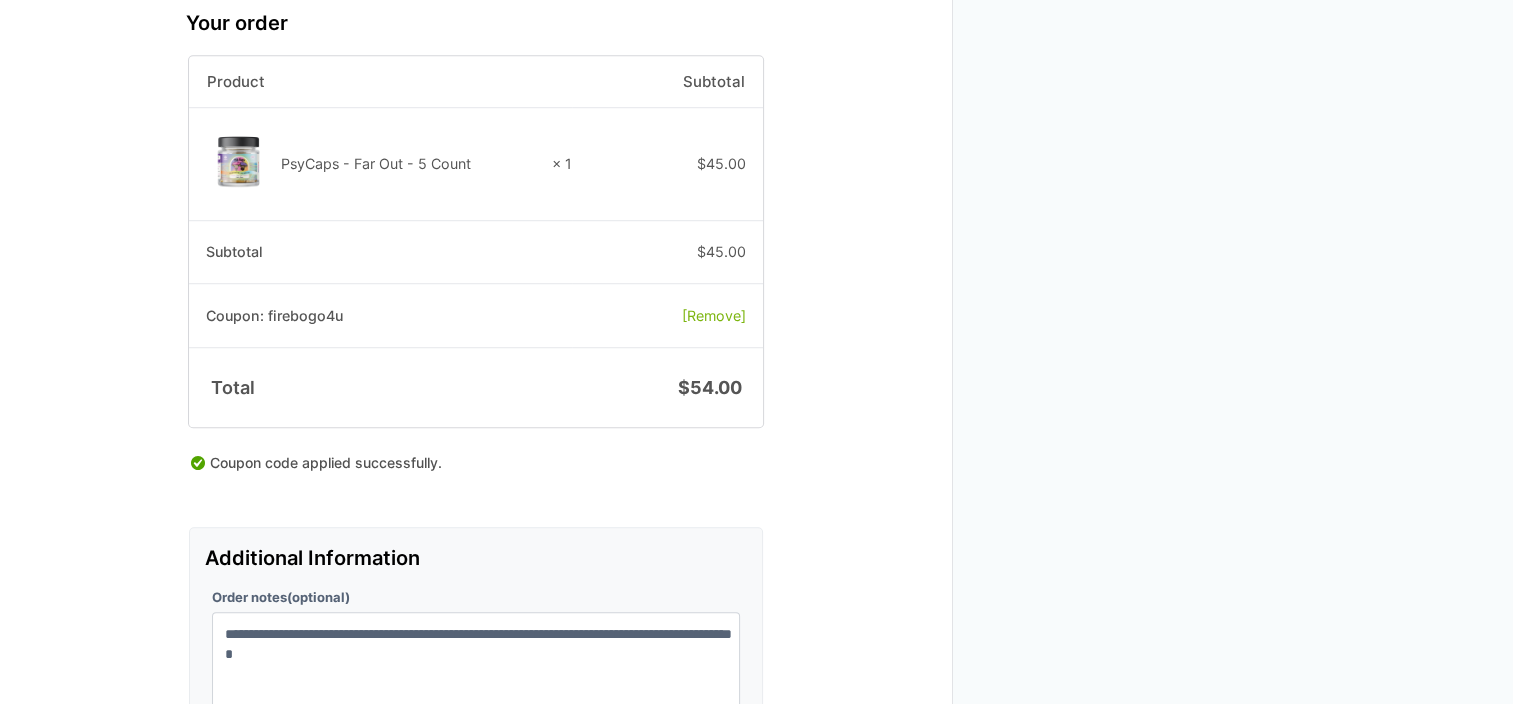 click on "[Remove]" at bounding box center (714, 315) 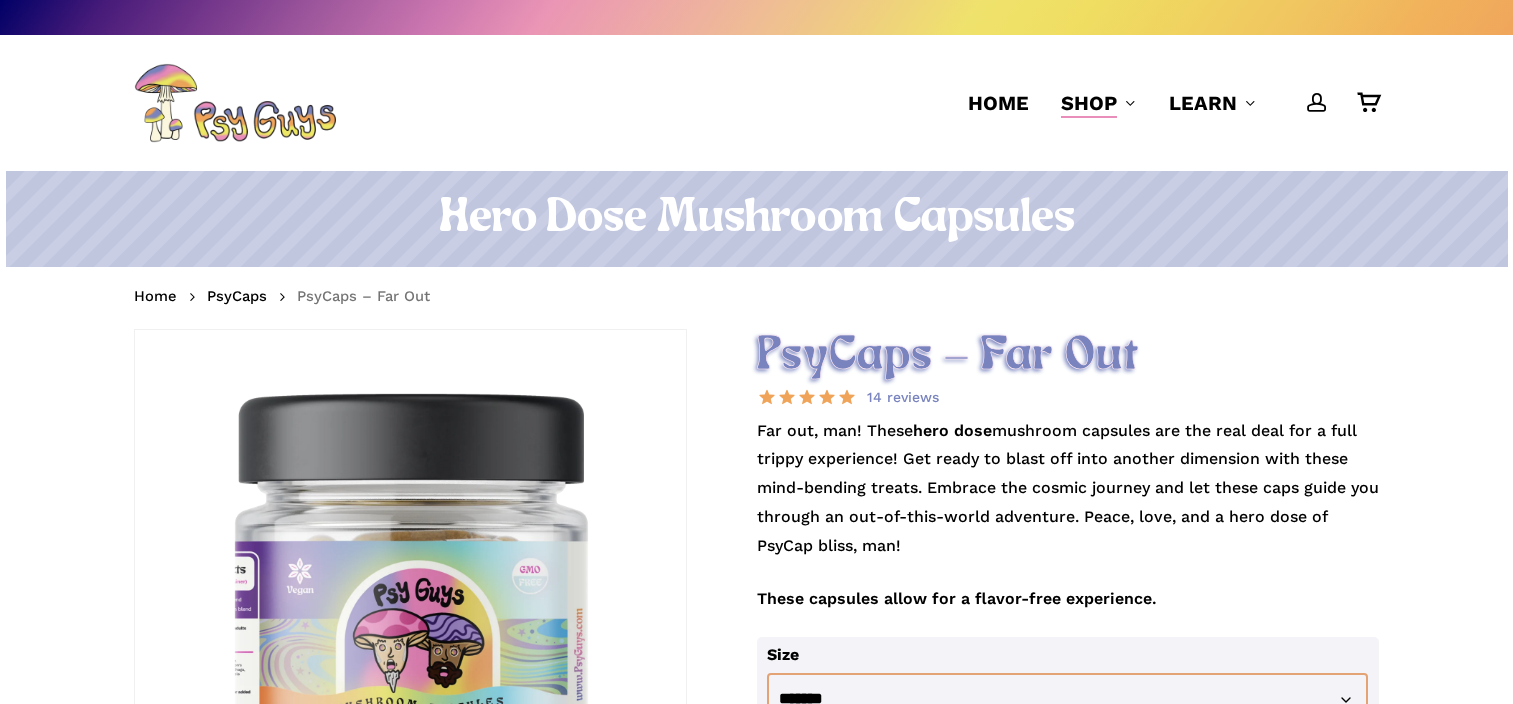 scroll, scrollTop: 573, scrollLeft: 0, axis: vertical 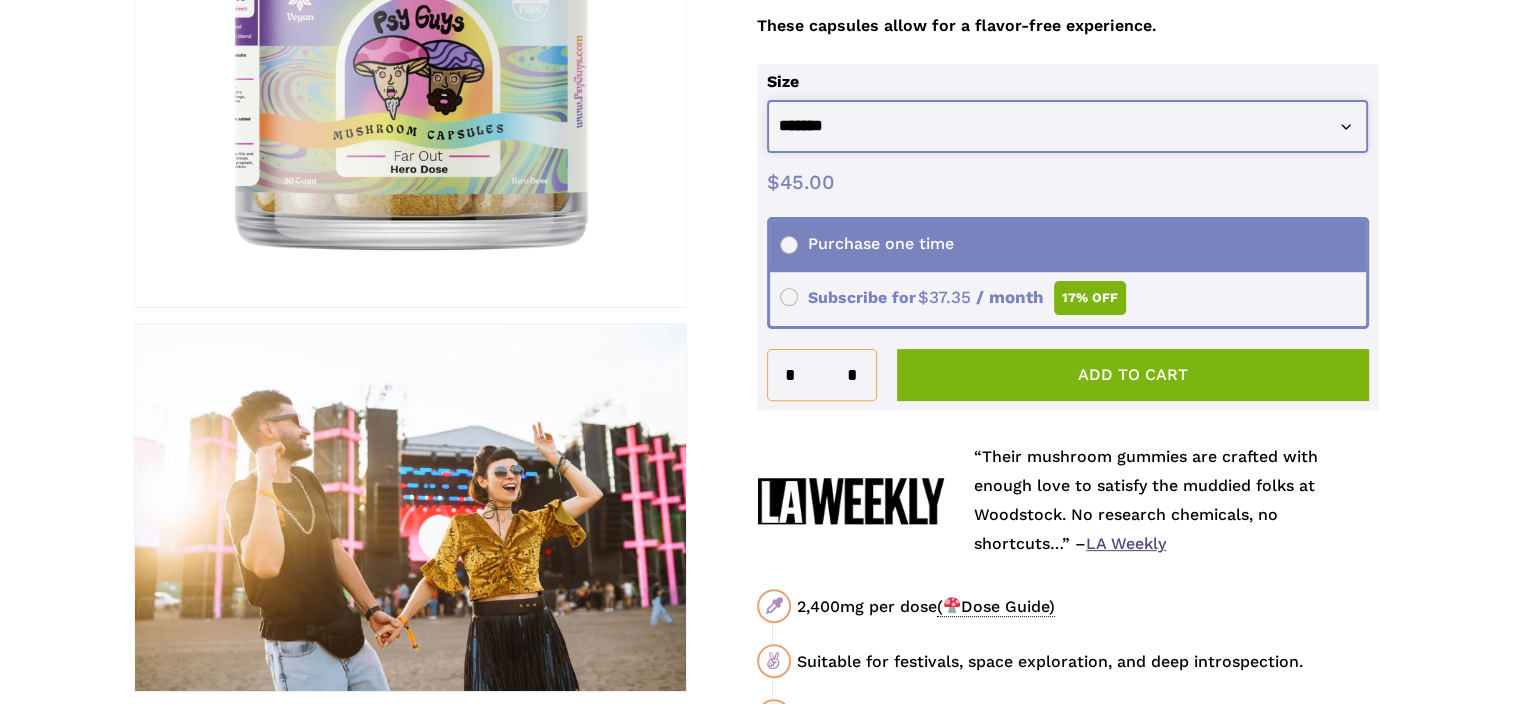 click on "**********" 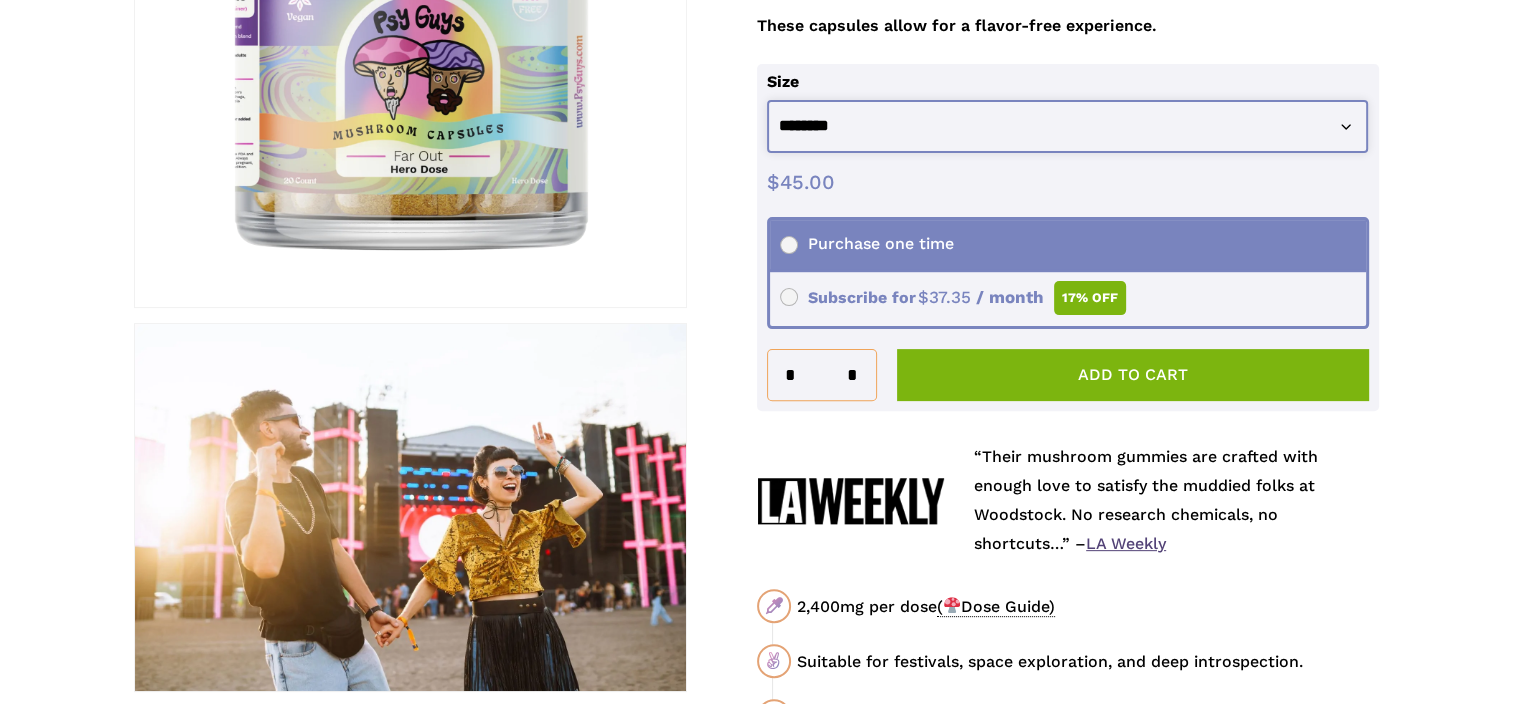 click on "**********" 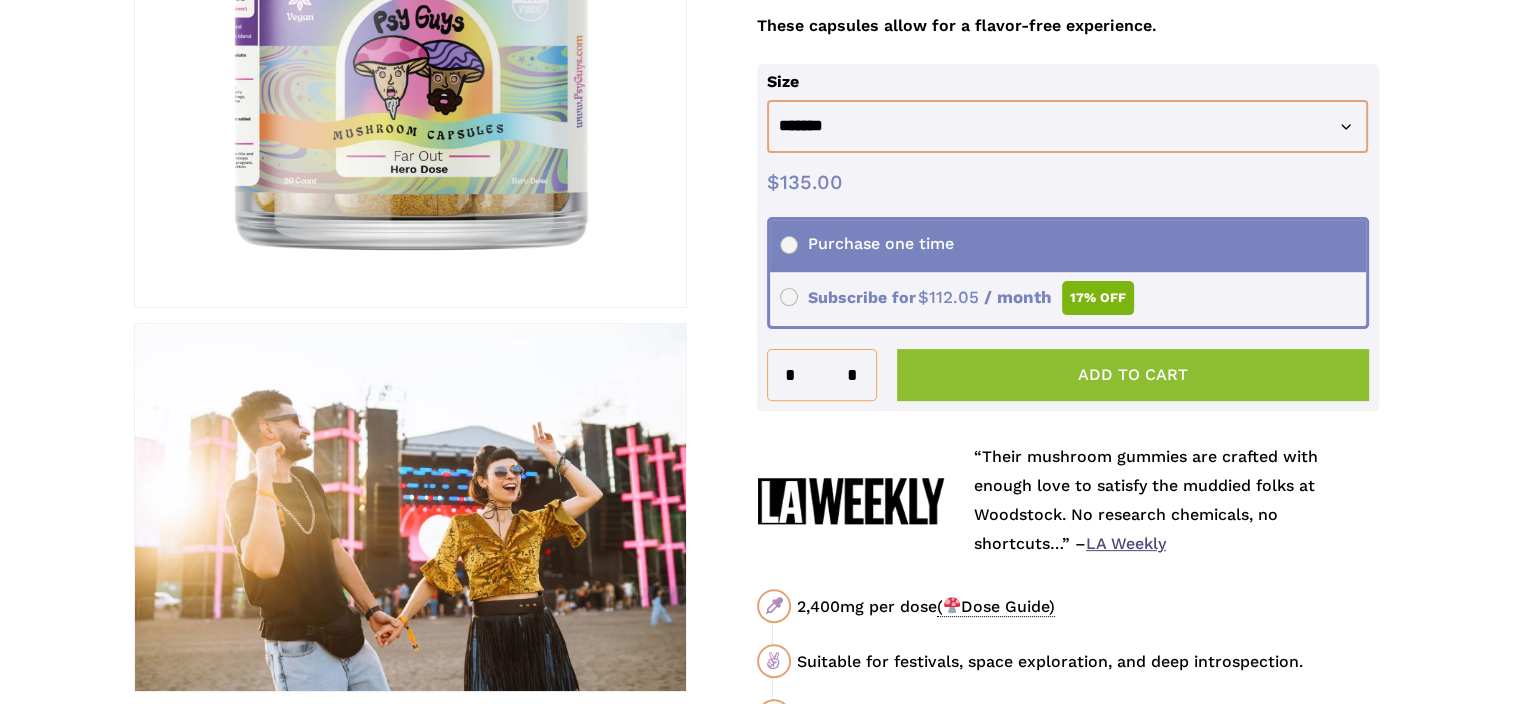 click on "Add to cart" 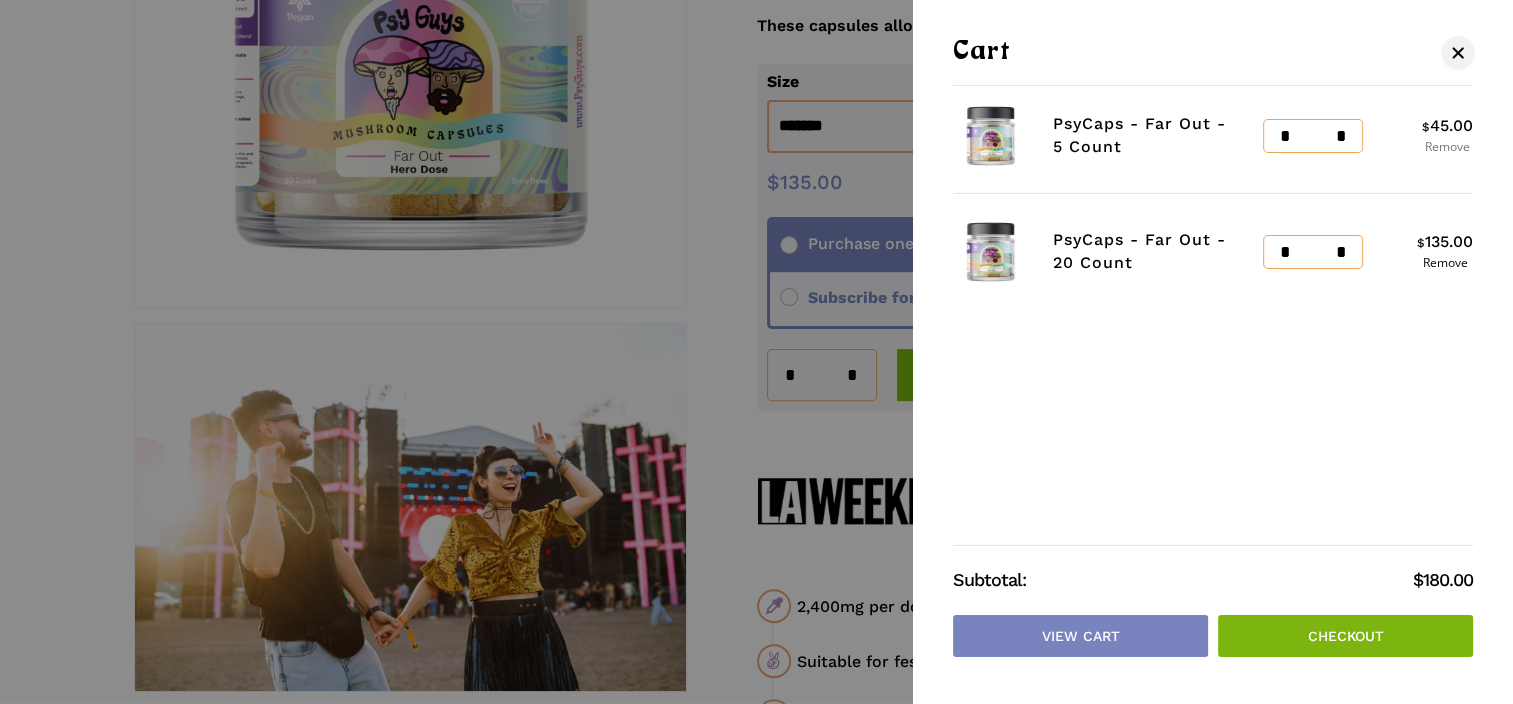 click on "Remove" at bounding box center [1447, 147] 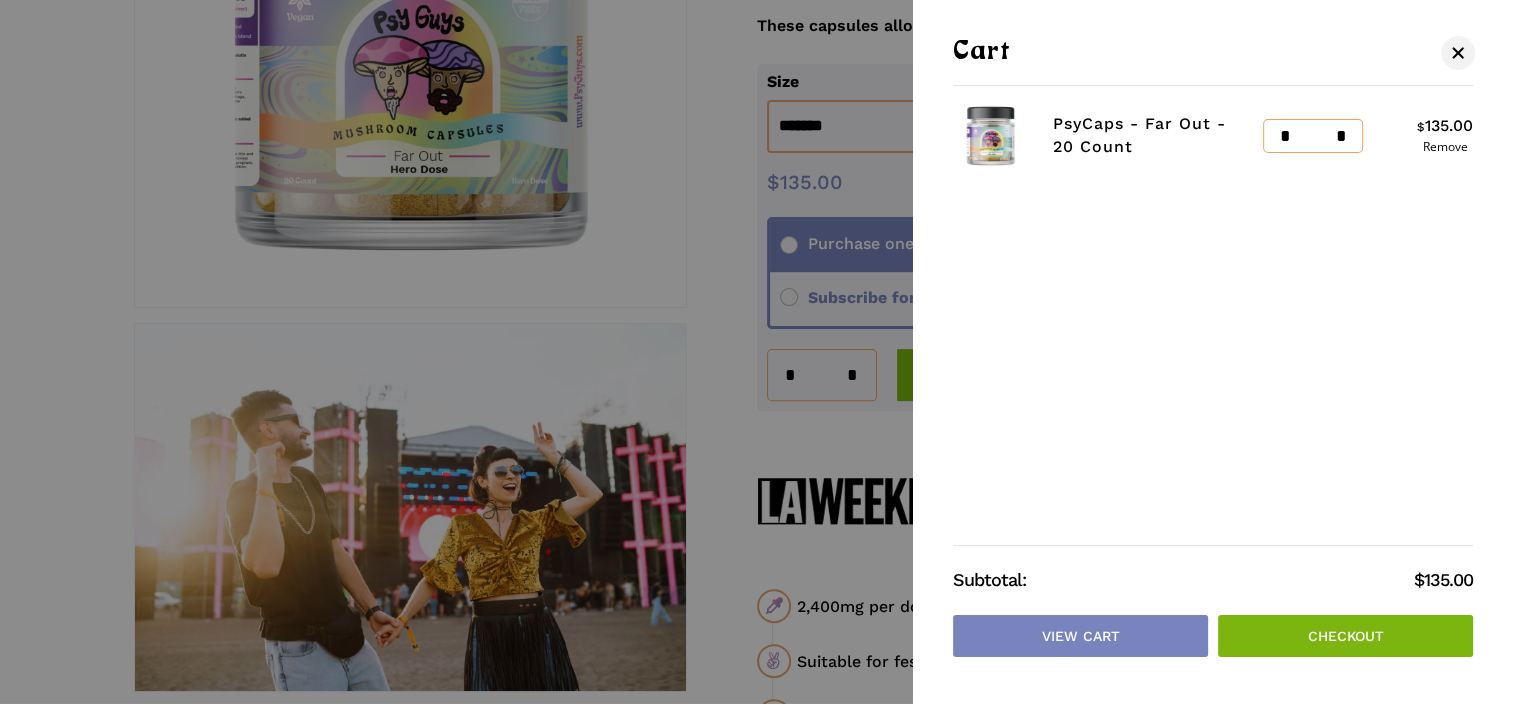 click on "Checkout" at bounding box center (1345, 636) 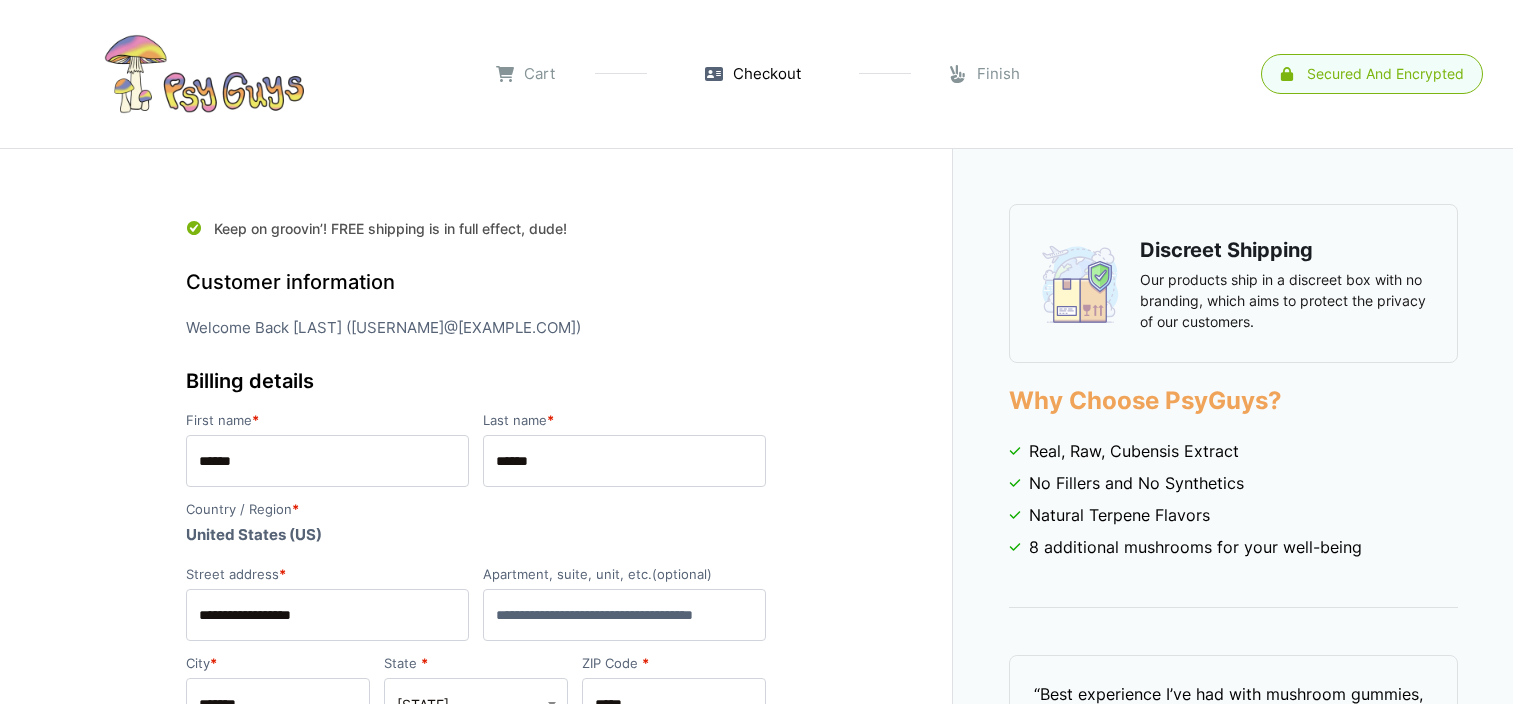 select on "**" 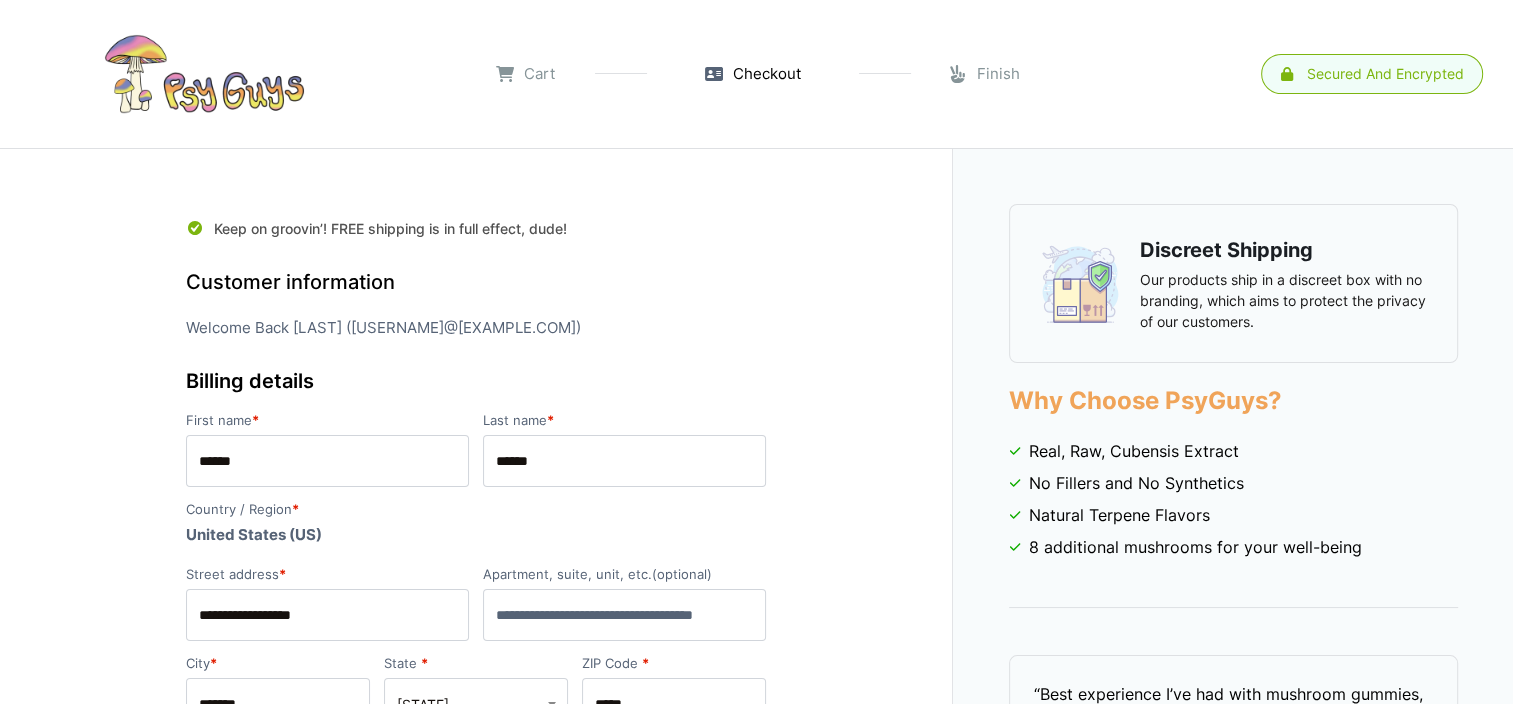 scroll, scrollTop: 0, scrollLeft: 0, axis: both 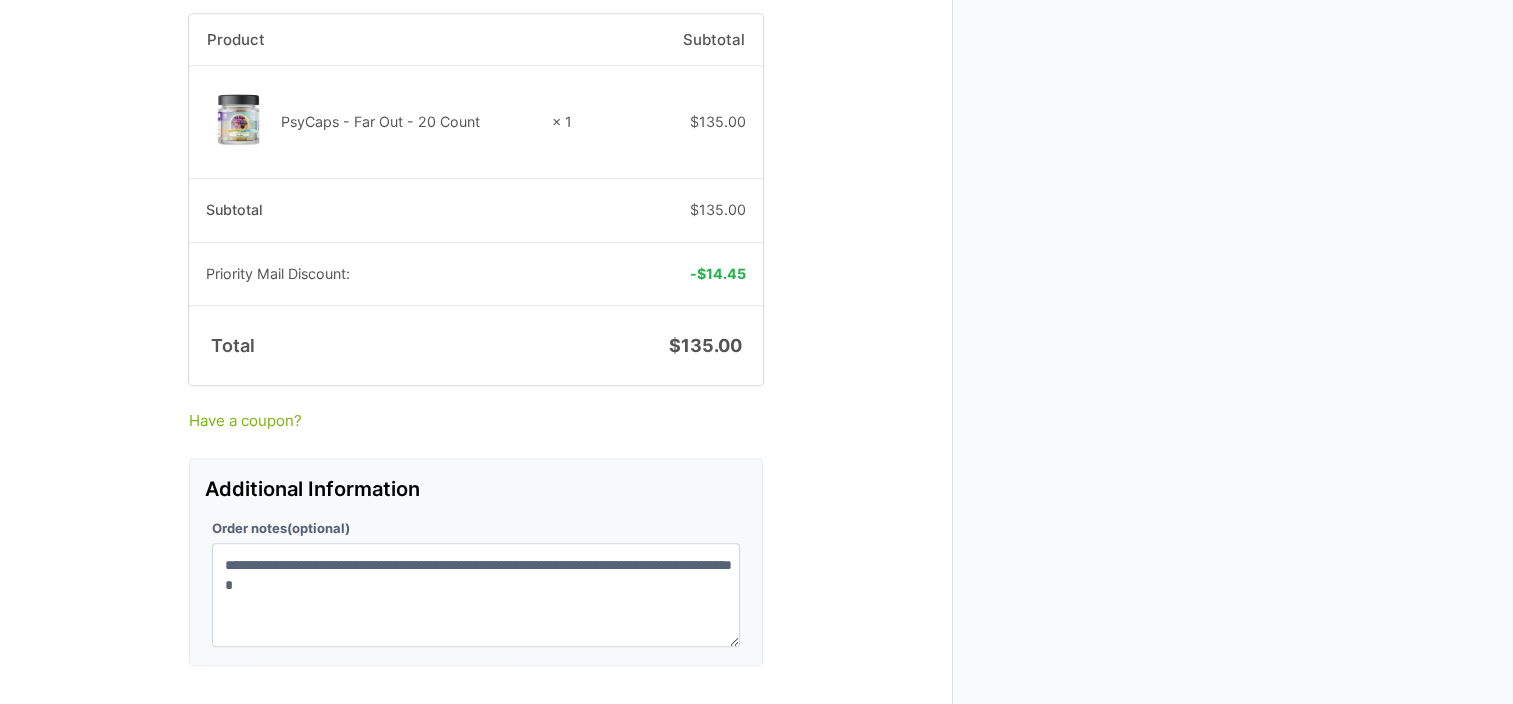 click on "Have a coupon?" at bounding box center [476, 421] 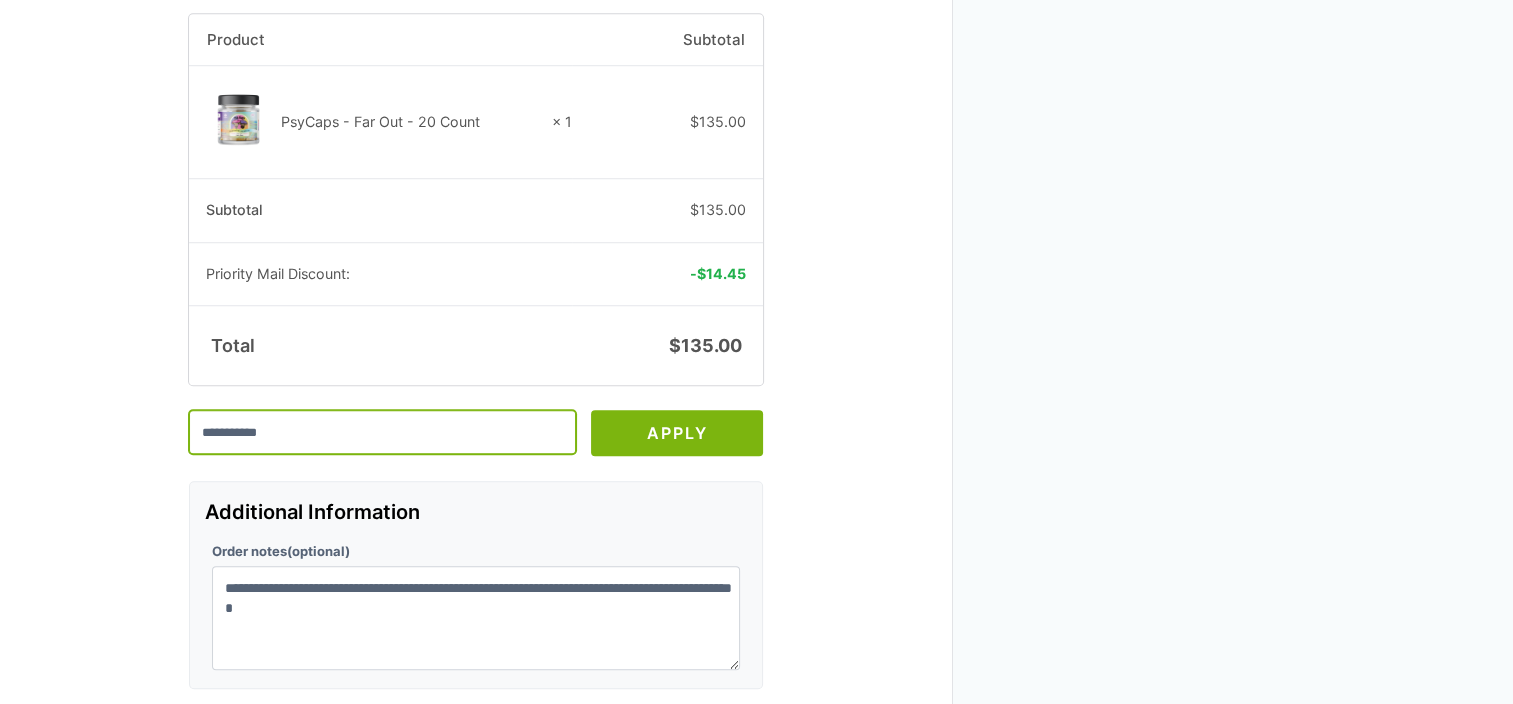 click at bounding box center (382, 432) 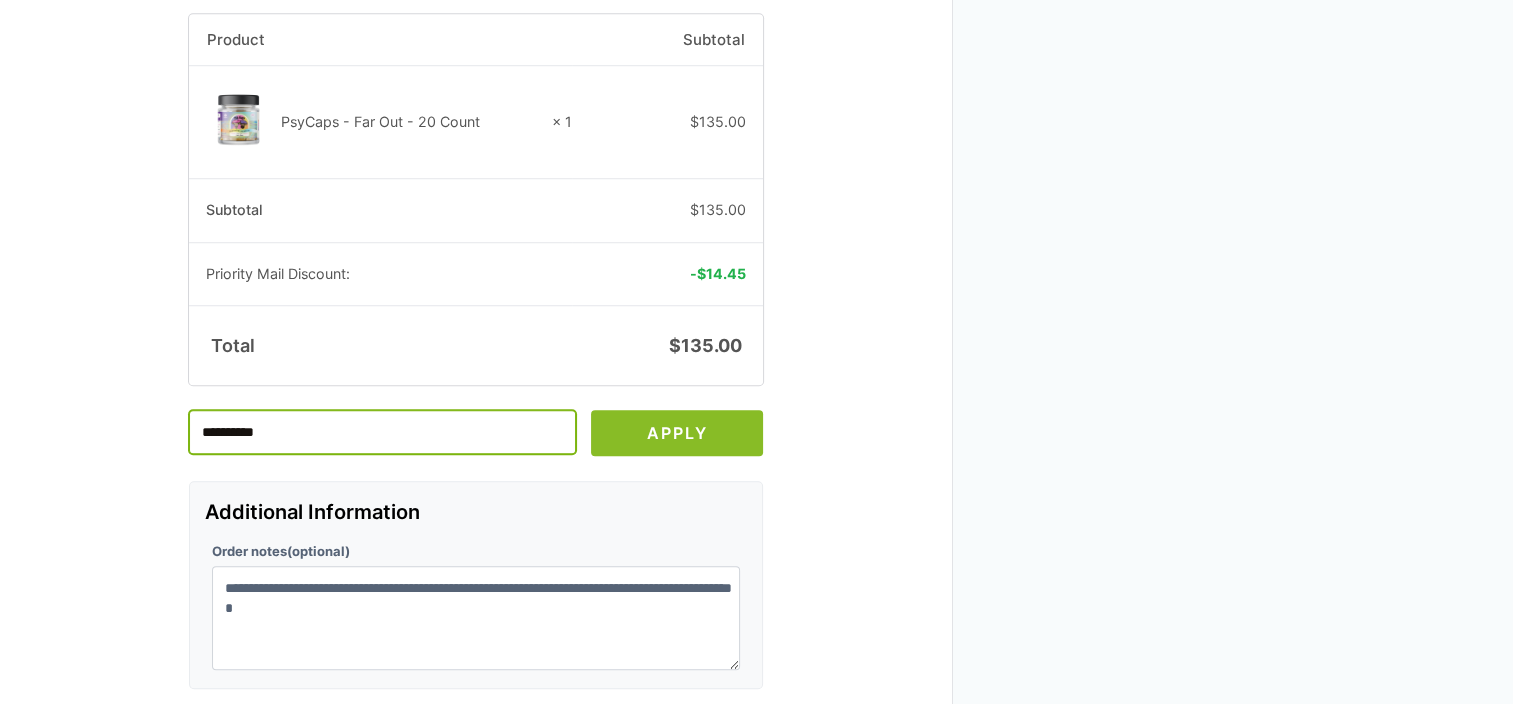 type on "**********" 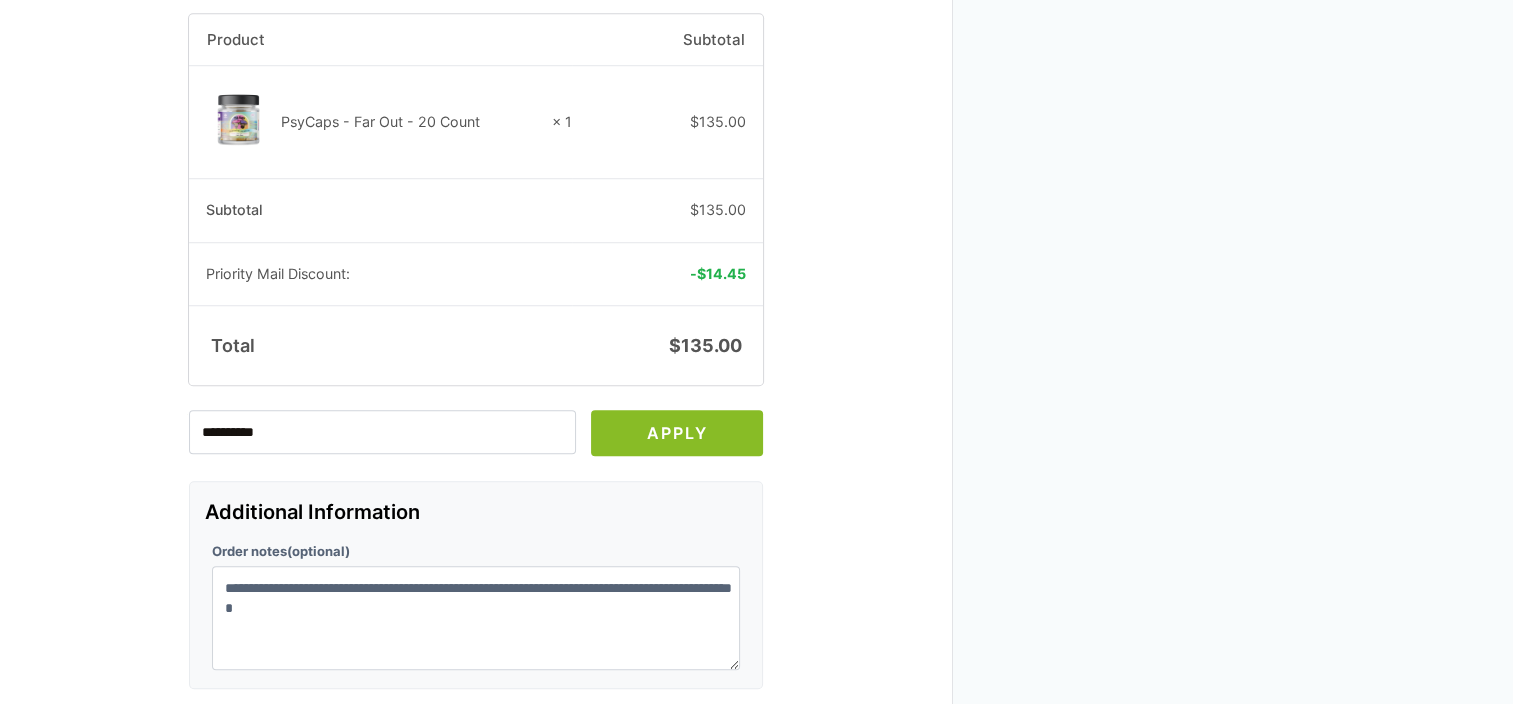 click on "Apply" at bounding box center [677, 433] 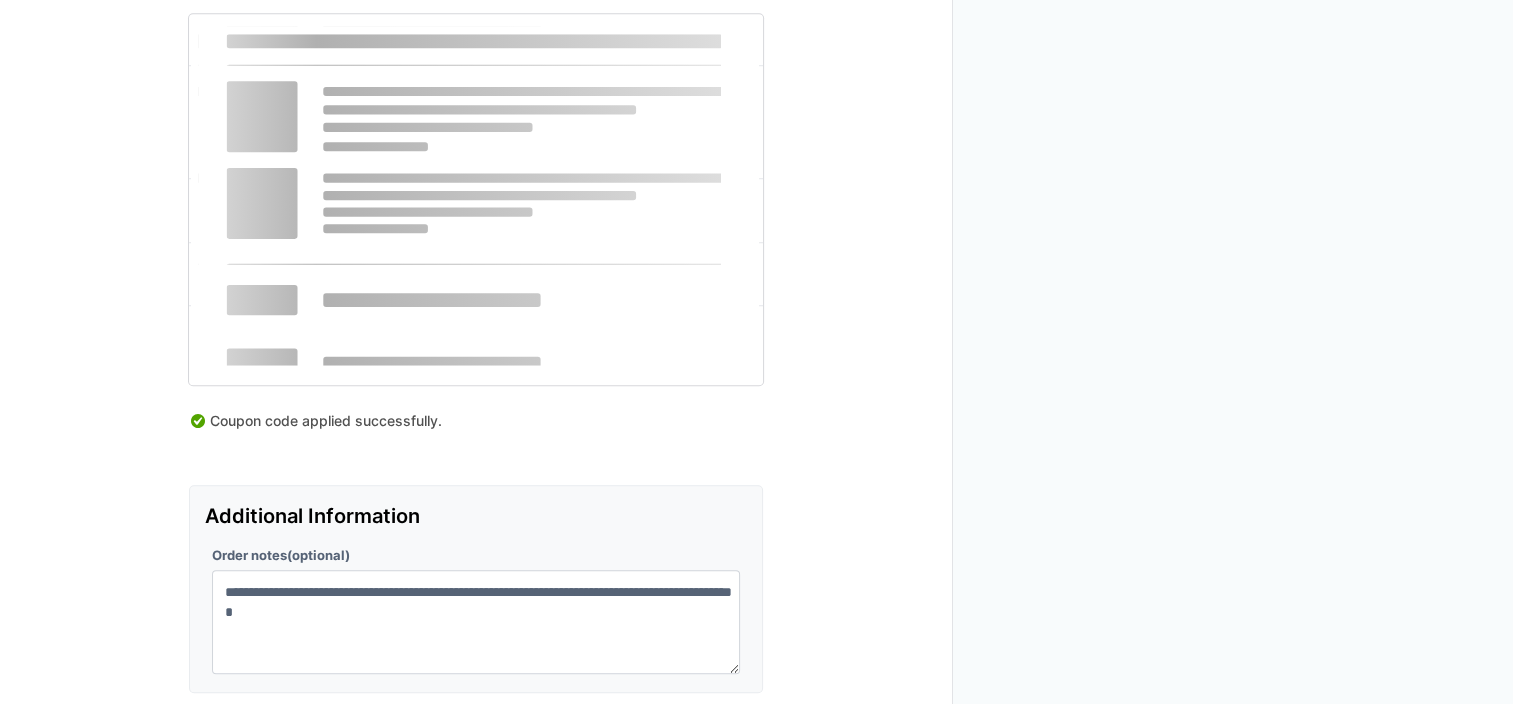 scroll, scrollTop: 1586, scrollLeft: 0, axis: vertical 